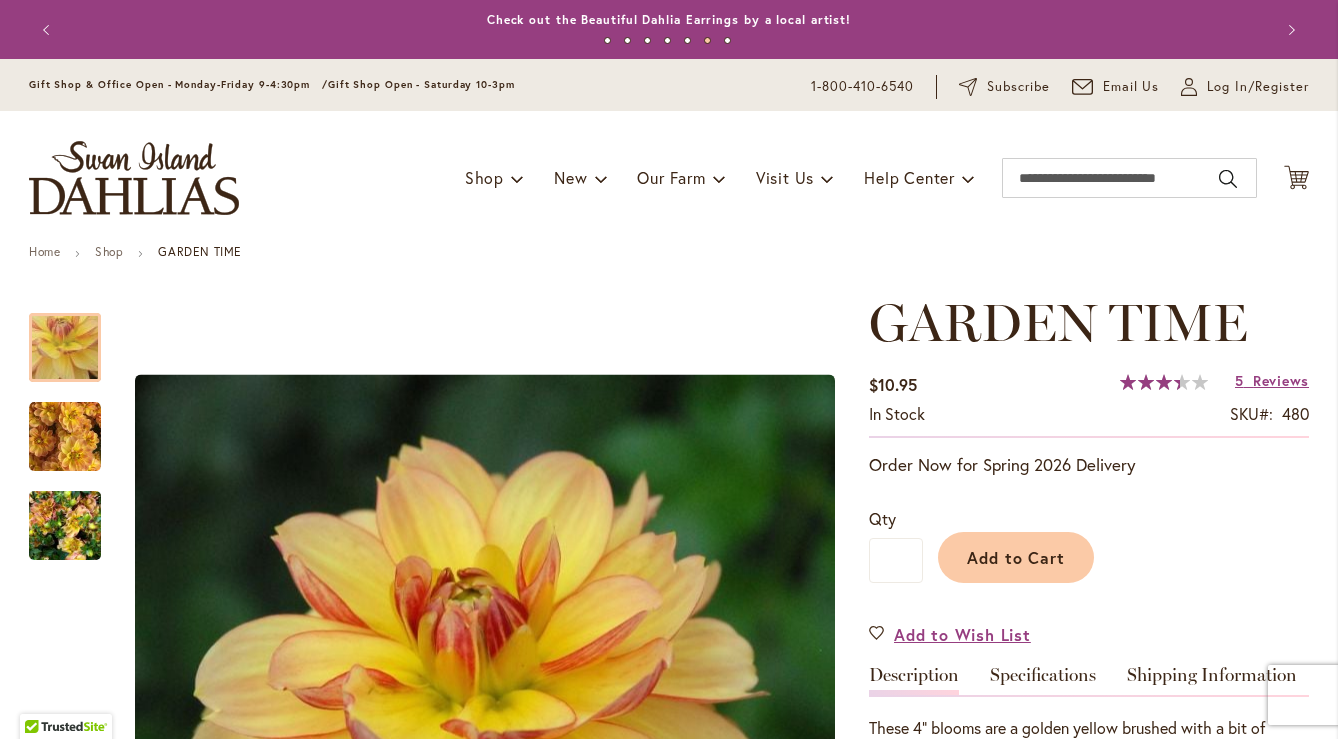 scroll, scrollTop: 0, scrollLeft: 0, axis: both 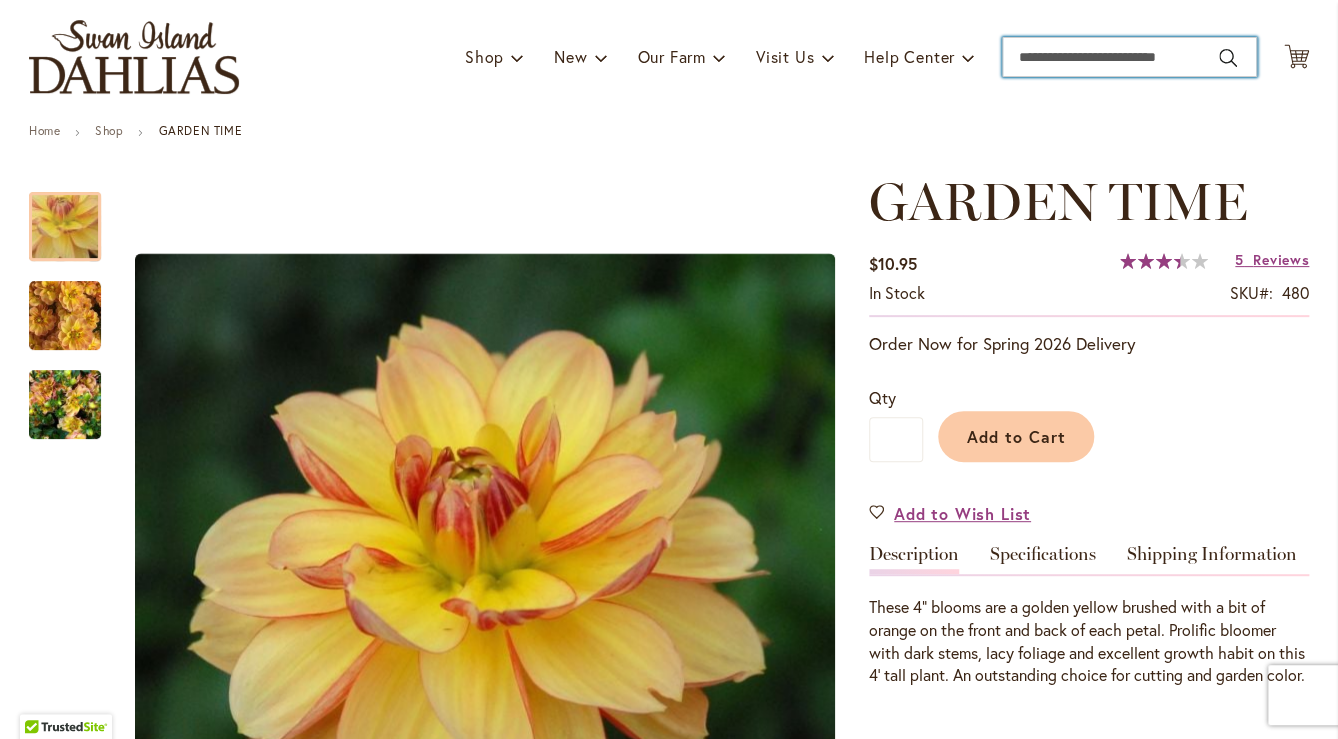 click on "Search" at bounding box center [1129, 57] 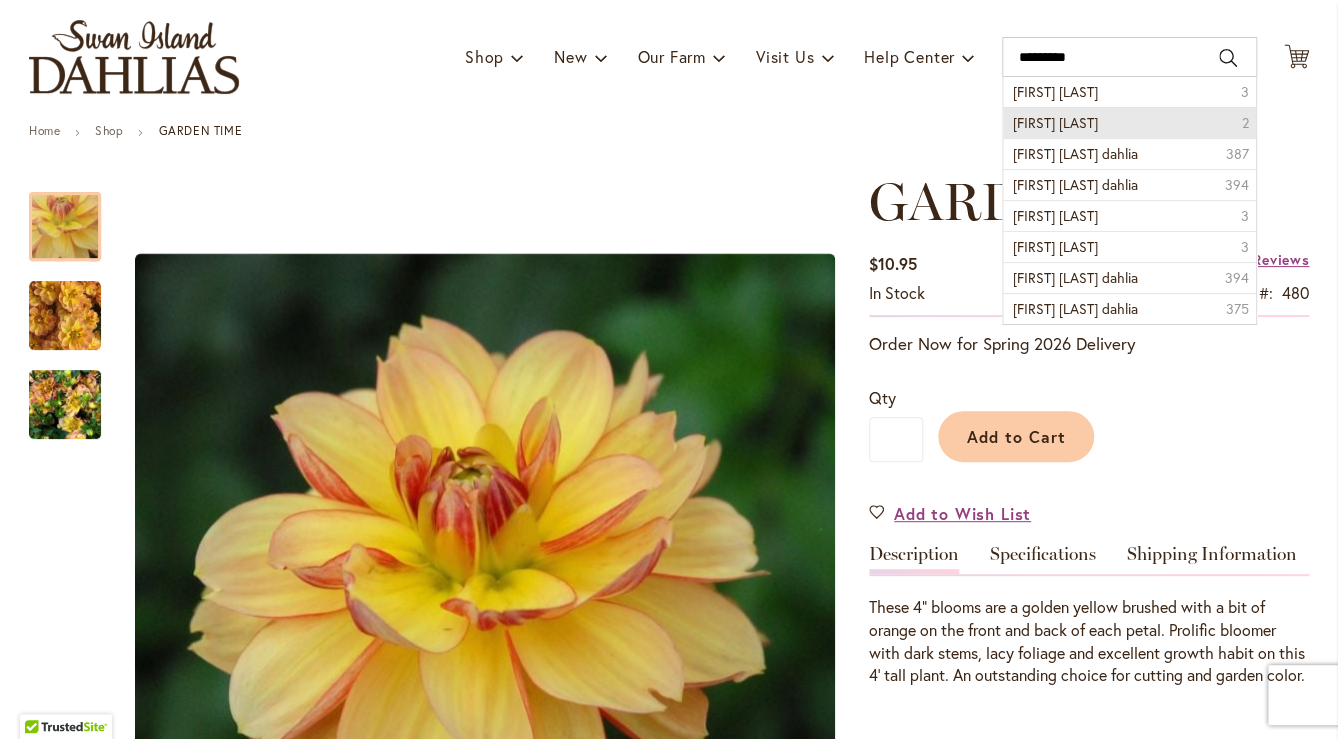 click on "Cooper Blaine" at bounding box center [1055, 122] 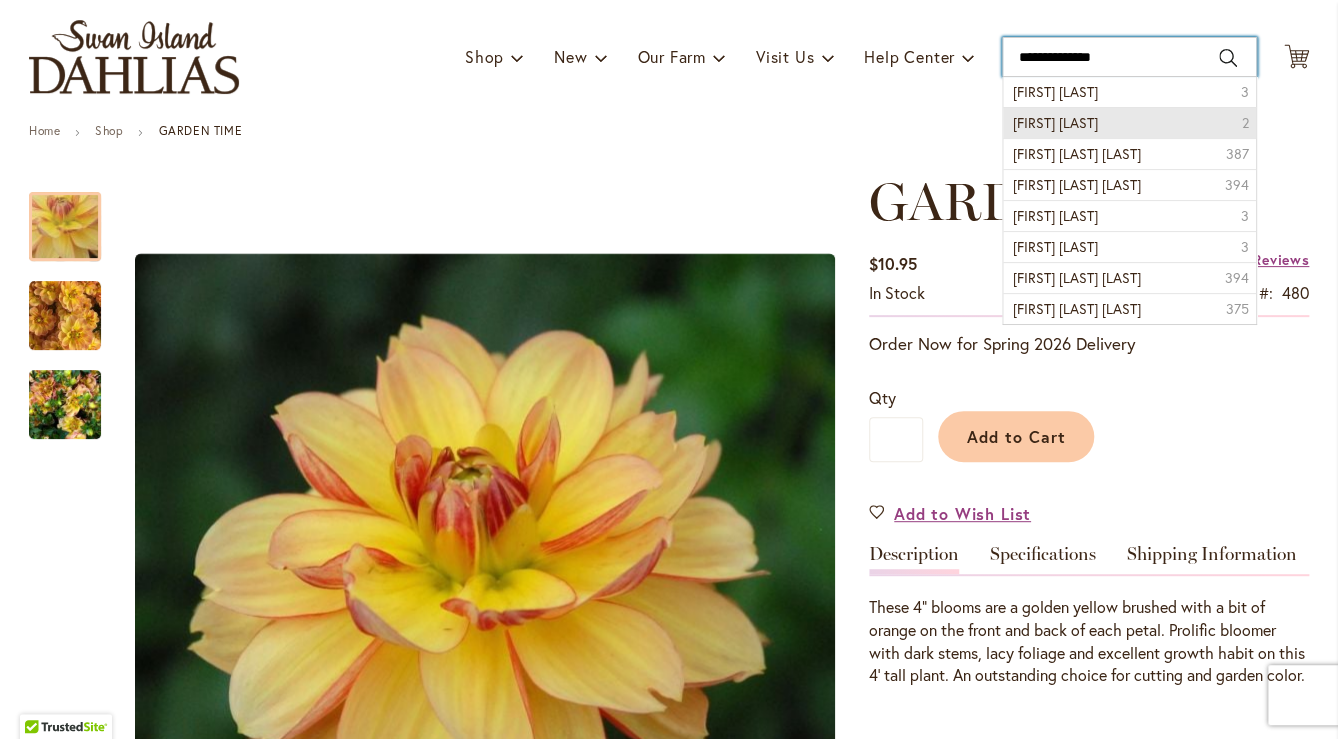 type on "**********" 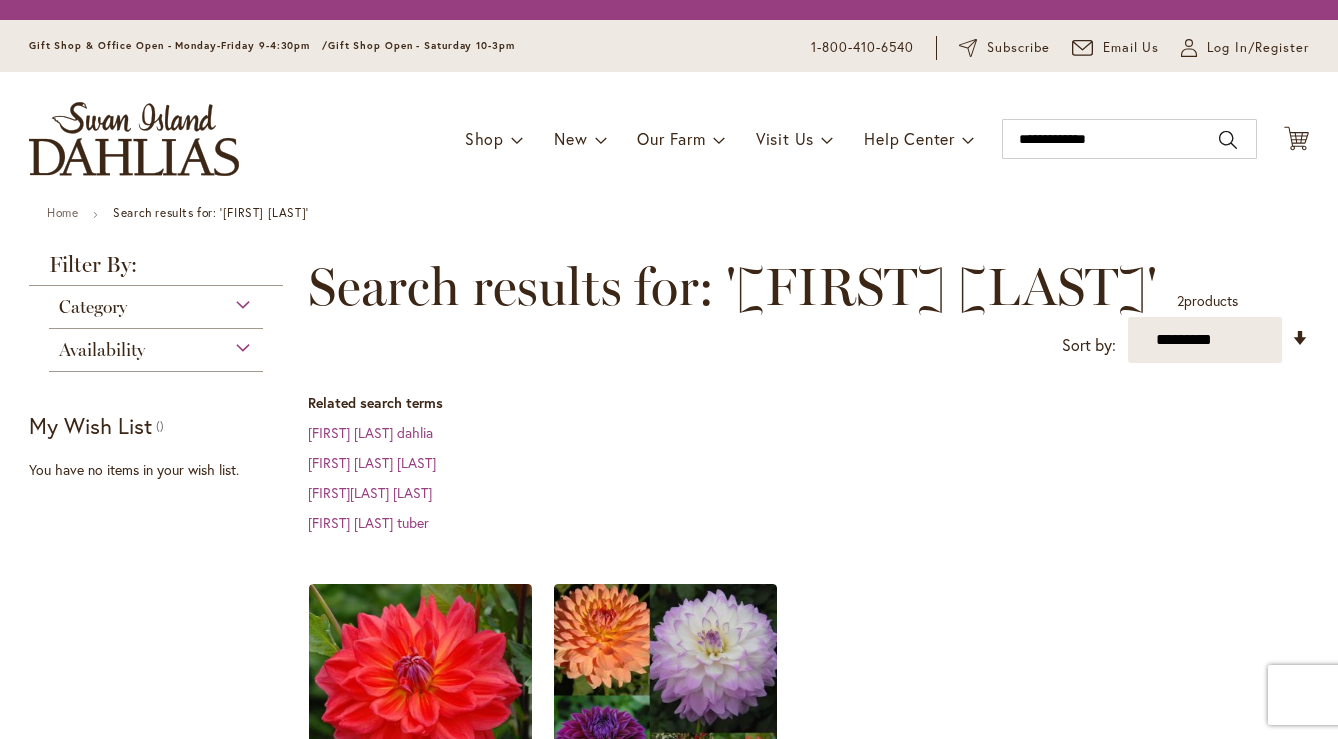 scroll, scrollTop: 0, scrollLeft: 0, axis: both 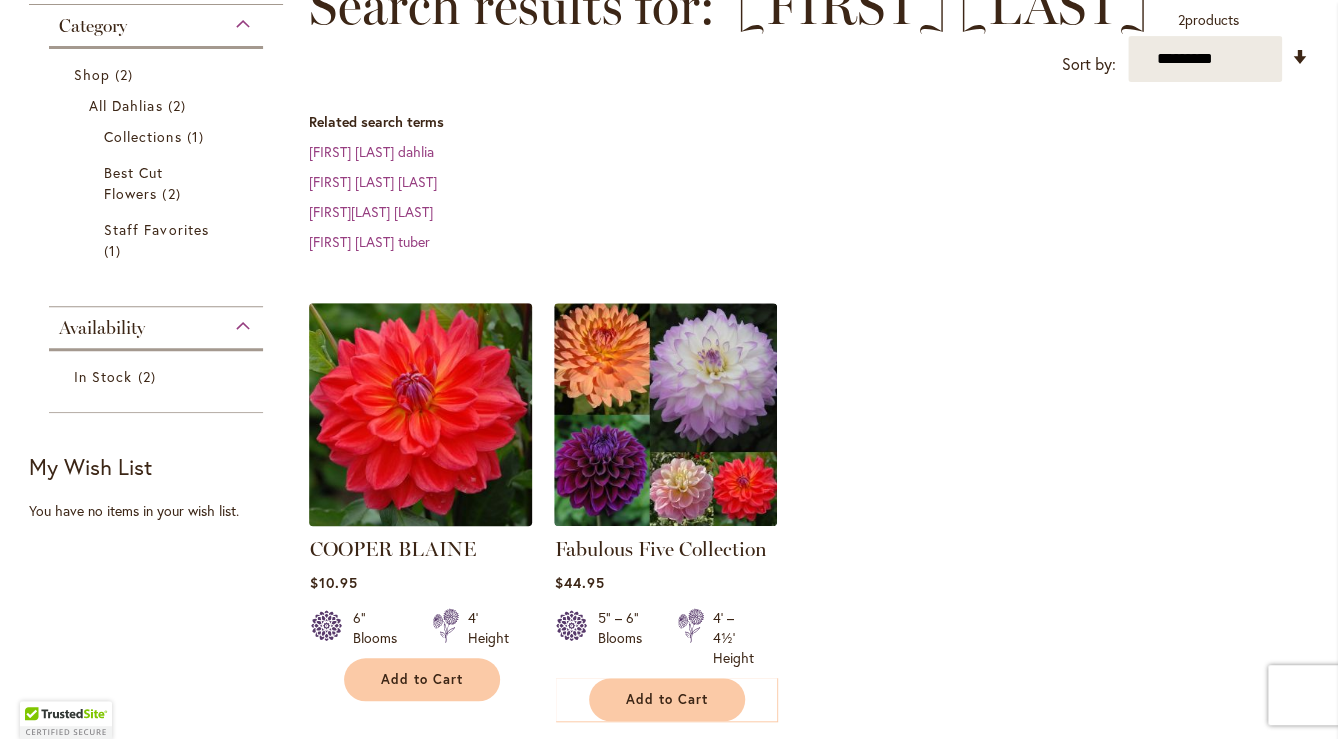 click at bounding box center (421, 415) 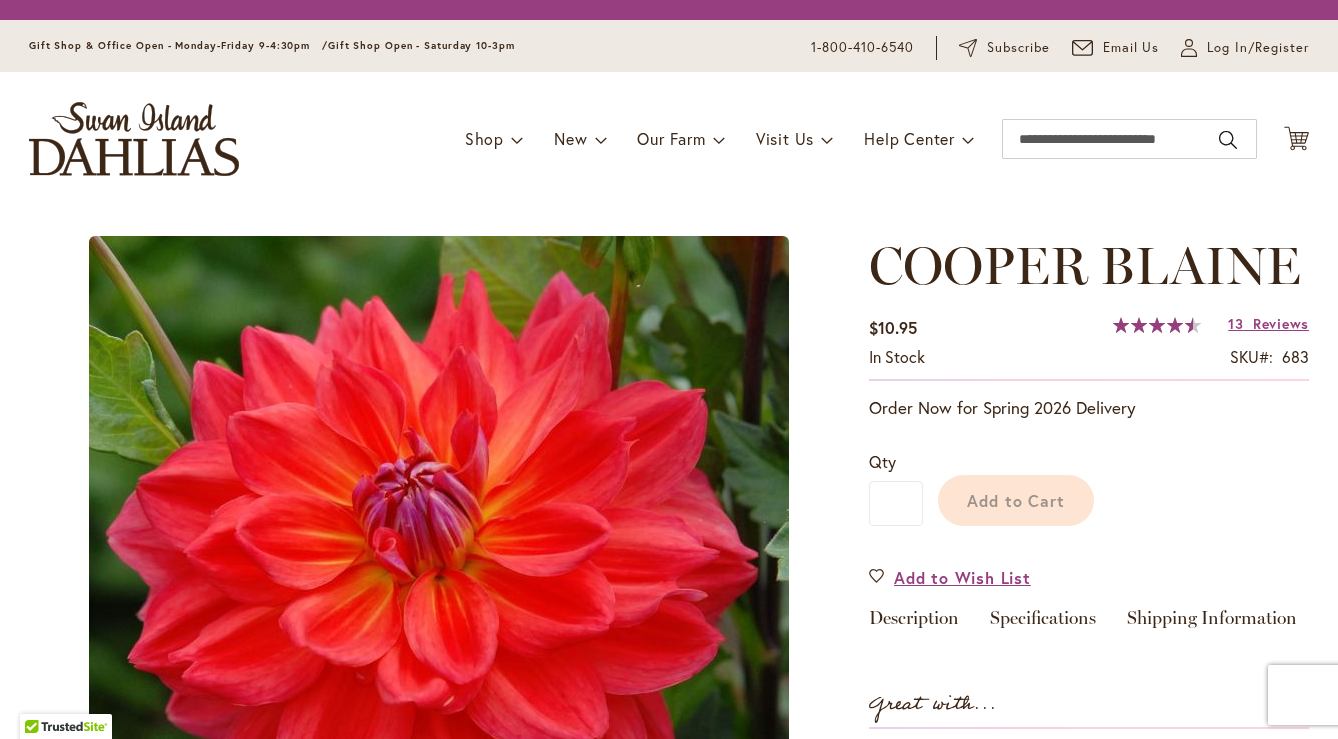 scroll, scrollTop: 0, scrollLeft: 0, axis: both 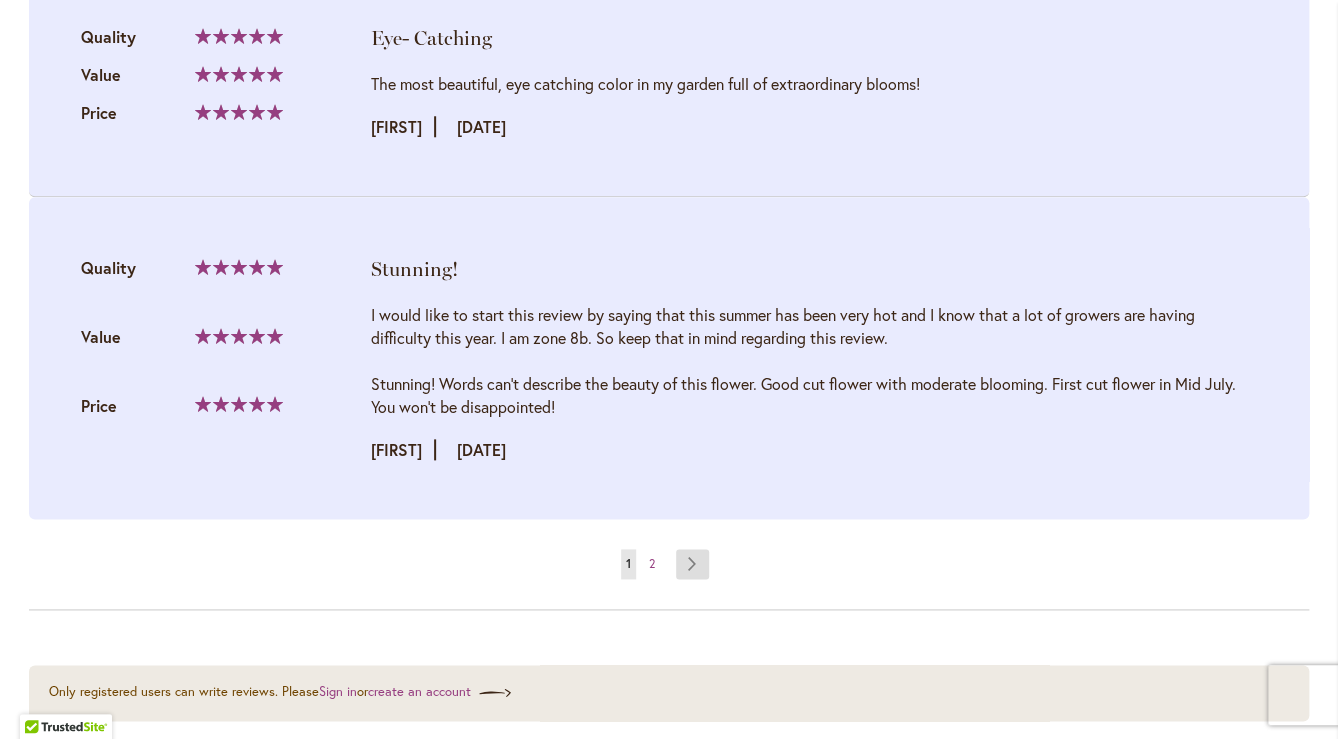 click on "Page
Next" at bounding box center (692, 564) 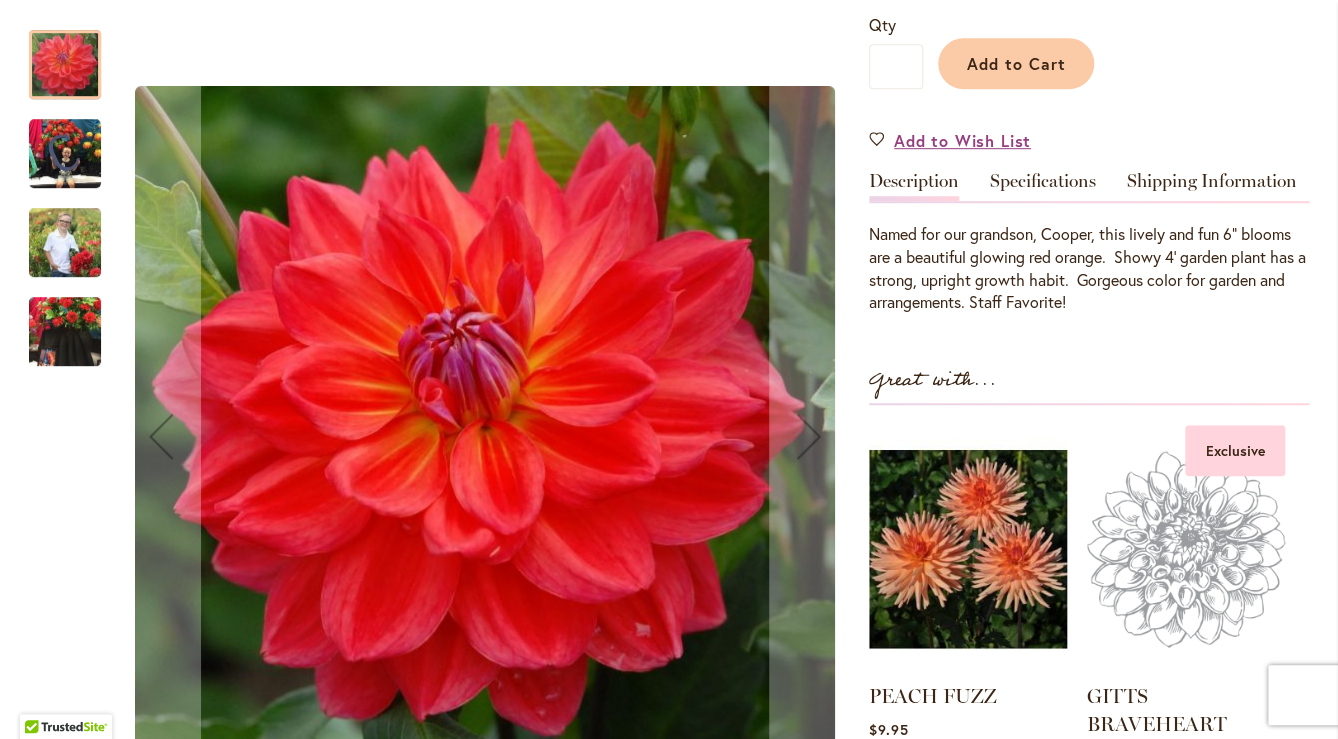 scroll, scrollTop: 480, scrollLeft: 0, axis: vertical 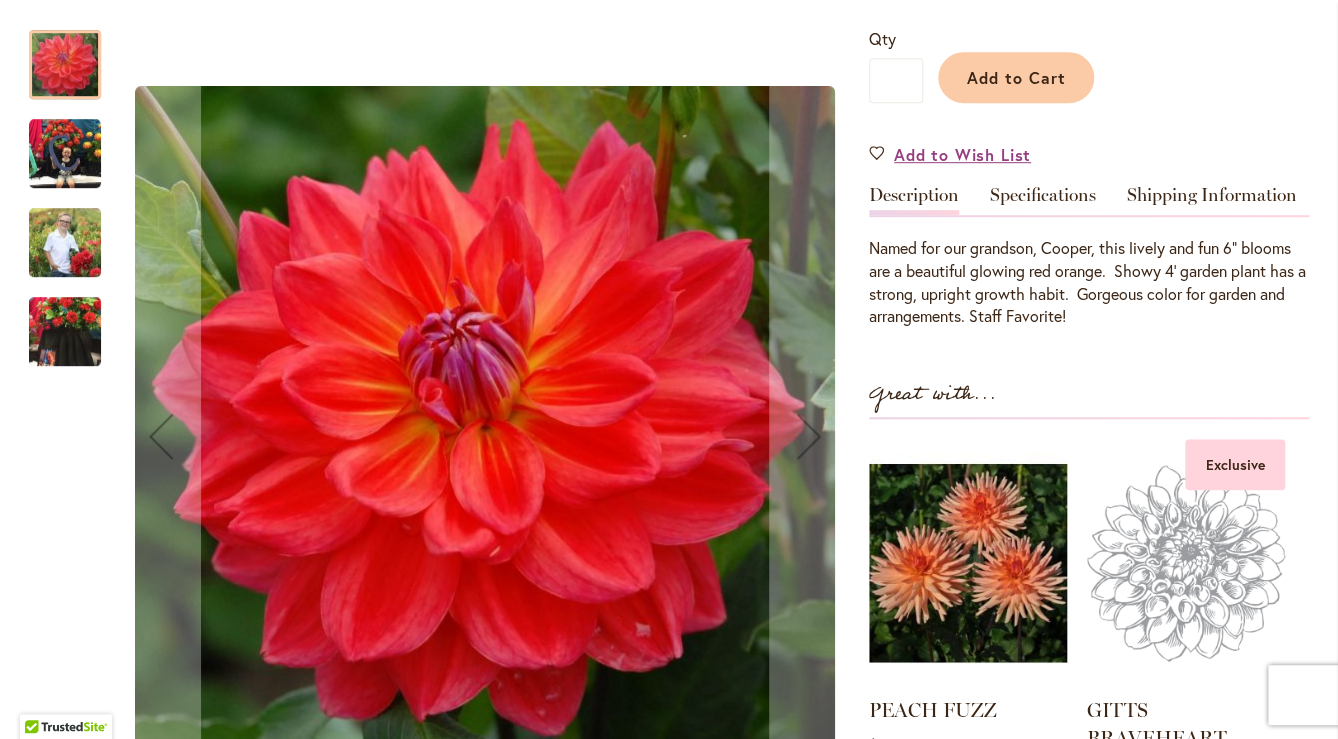 click at bounding box center [65, 154] 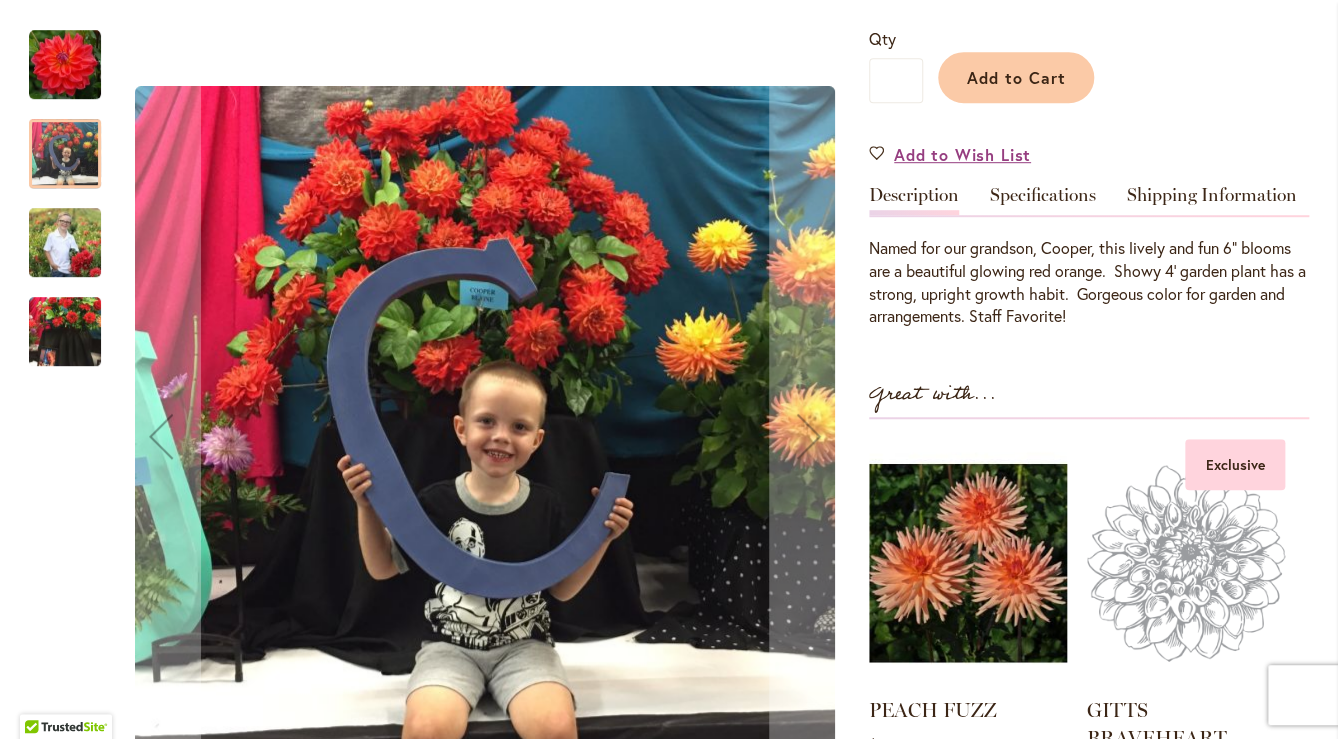 click at bounding box center (65, 242) 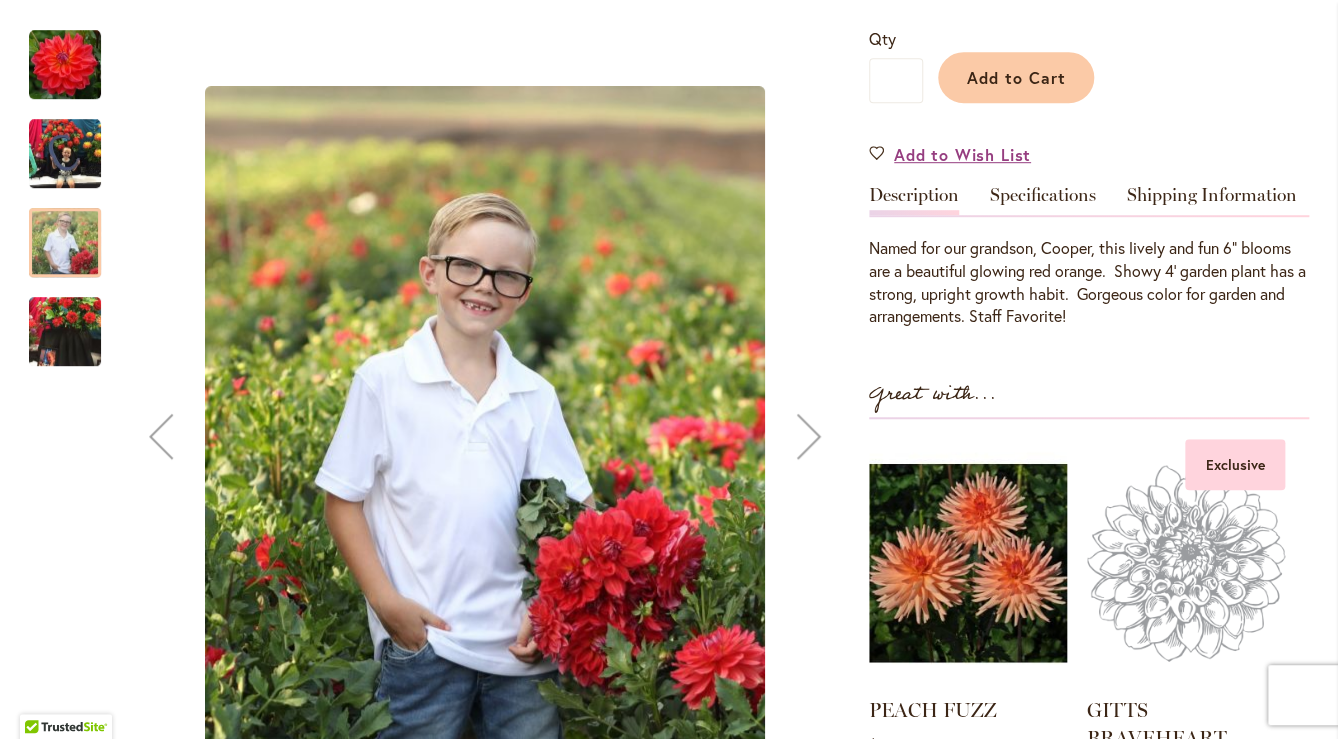 click at bounding box center [65, 154] 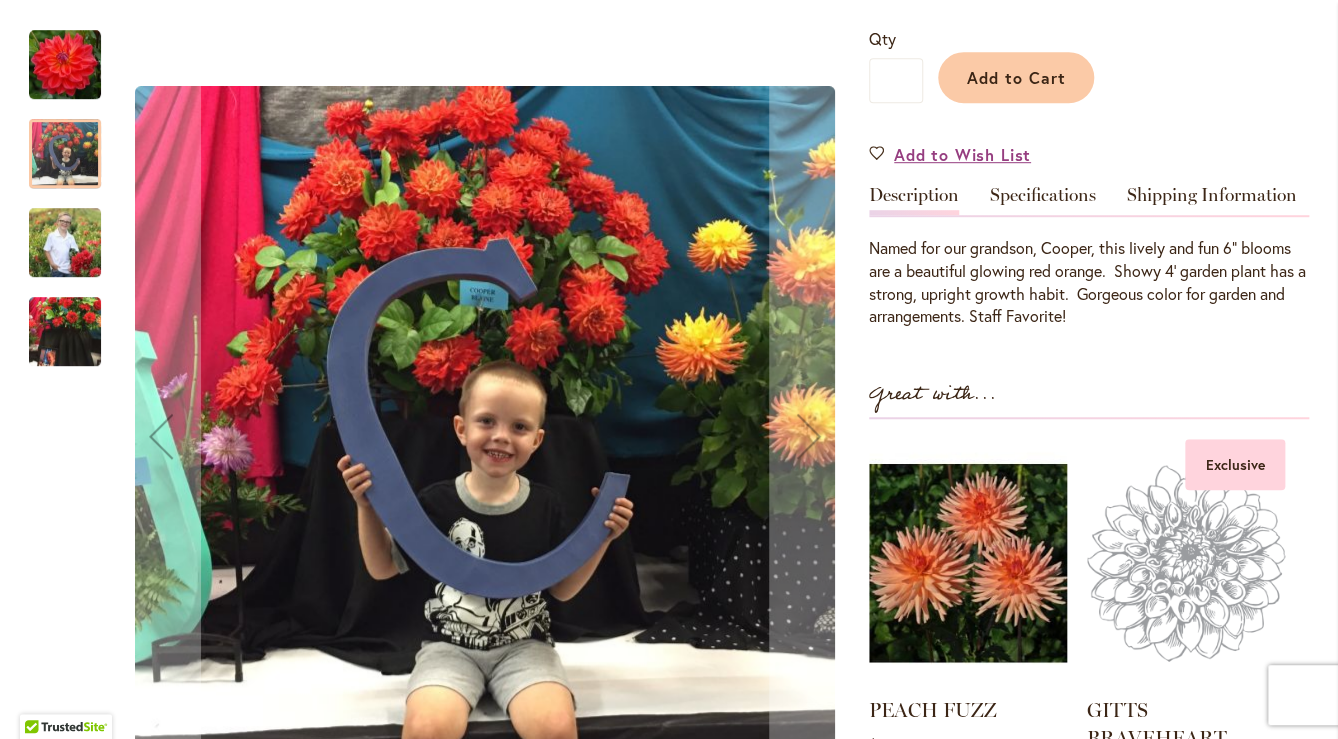 click at bounding box center [65, 242] 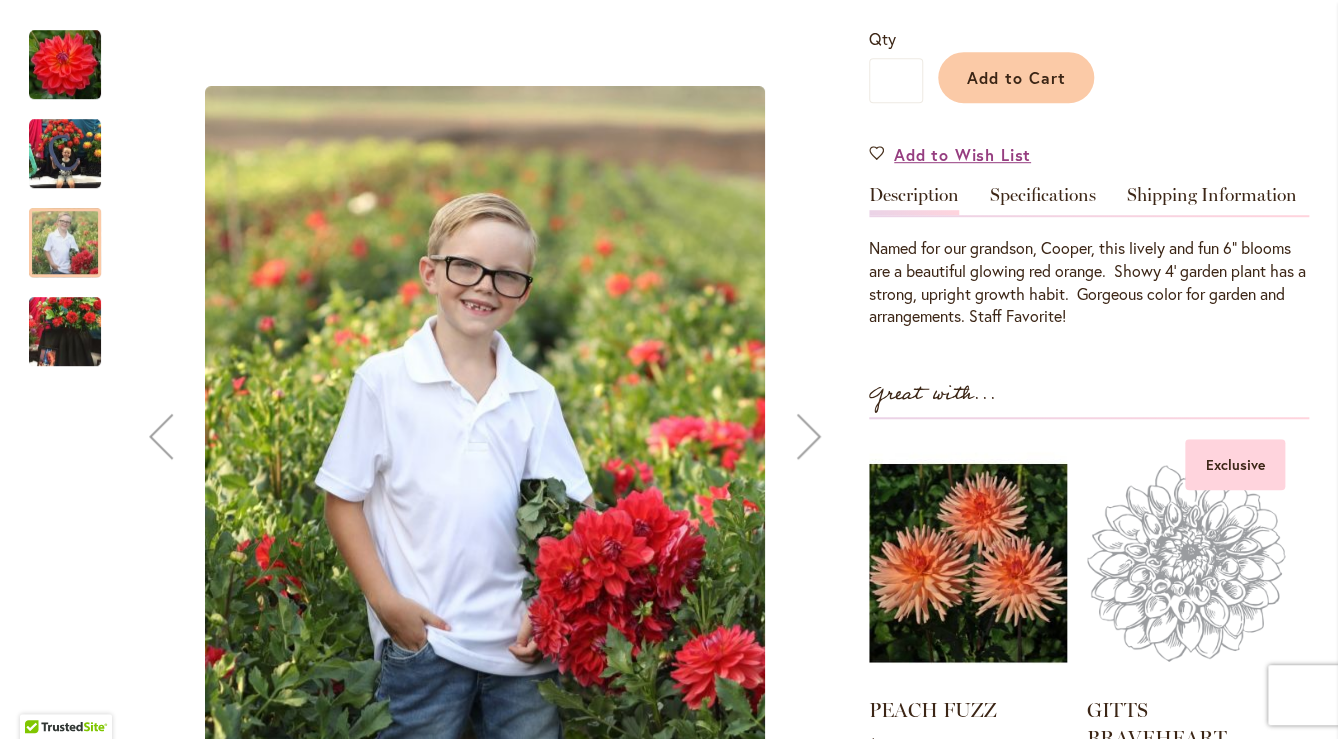 click at bounding box center [65, 332] 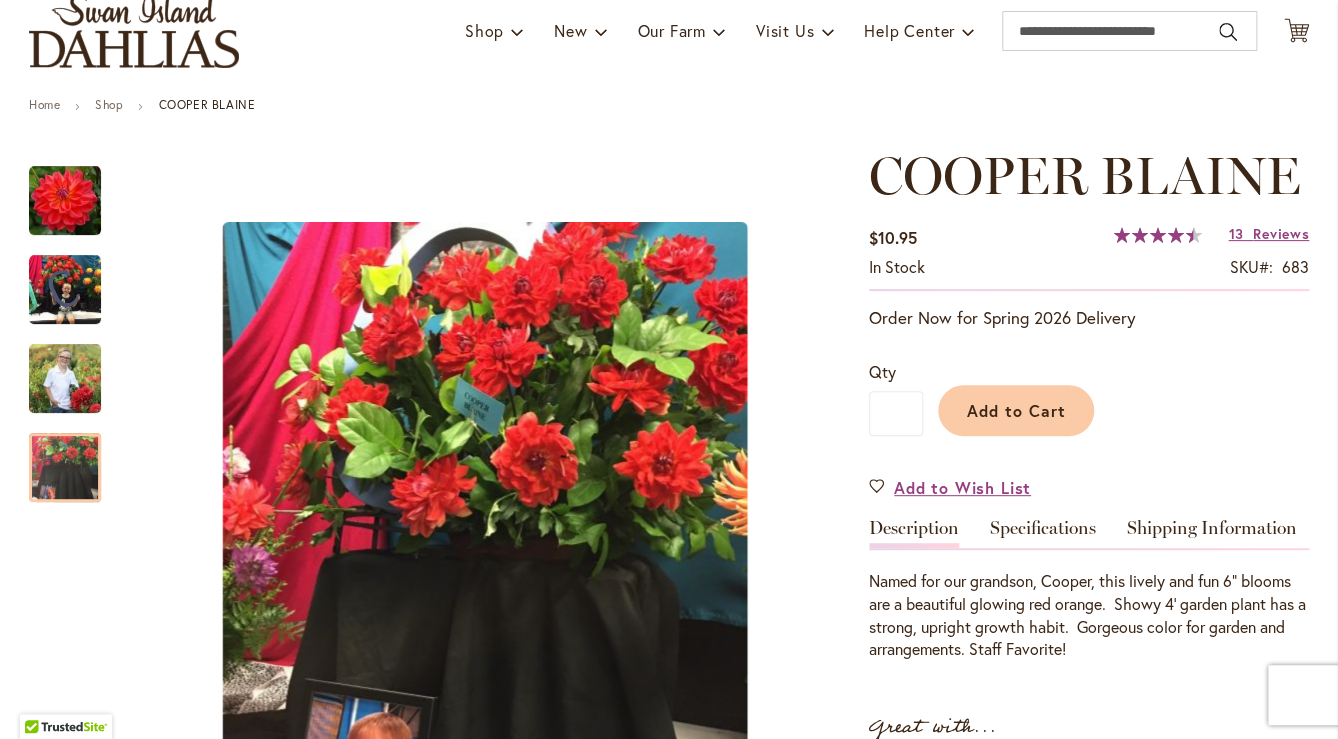 scroll, scrollTop: 0, scrollLeft: 0, axis: both 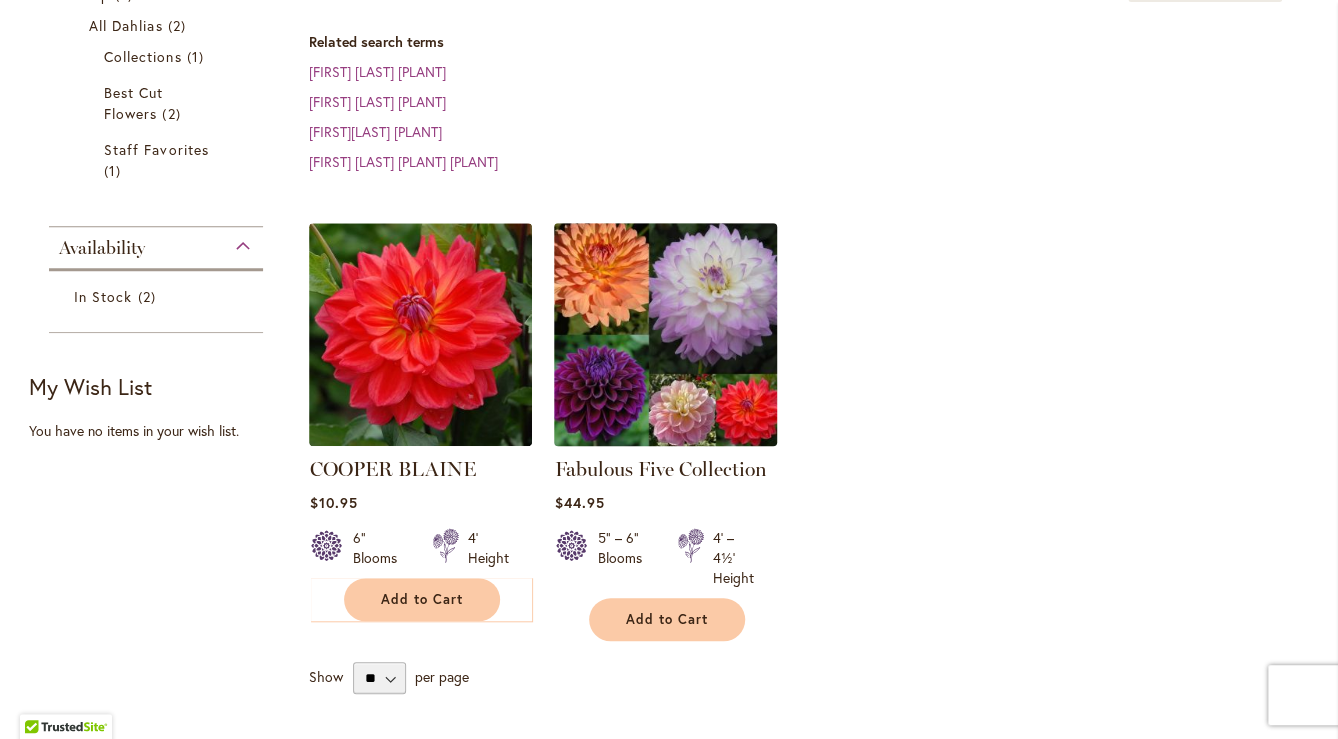 click at bounding box center (666, 335) 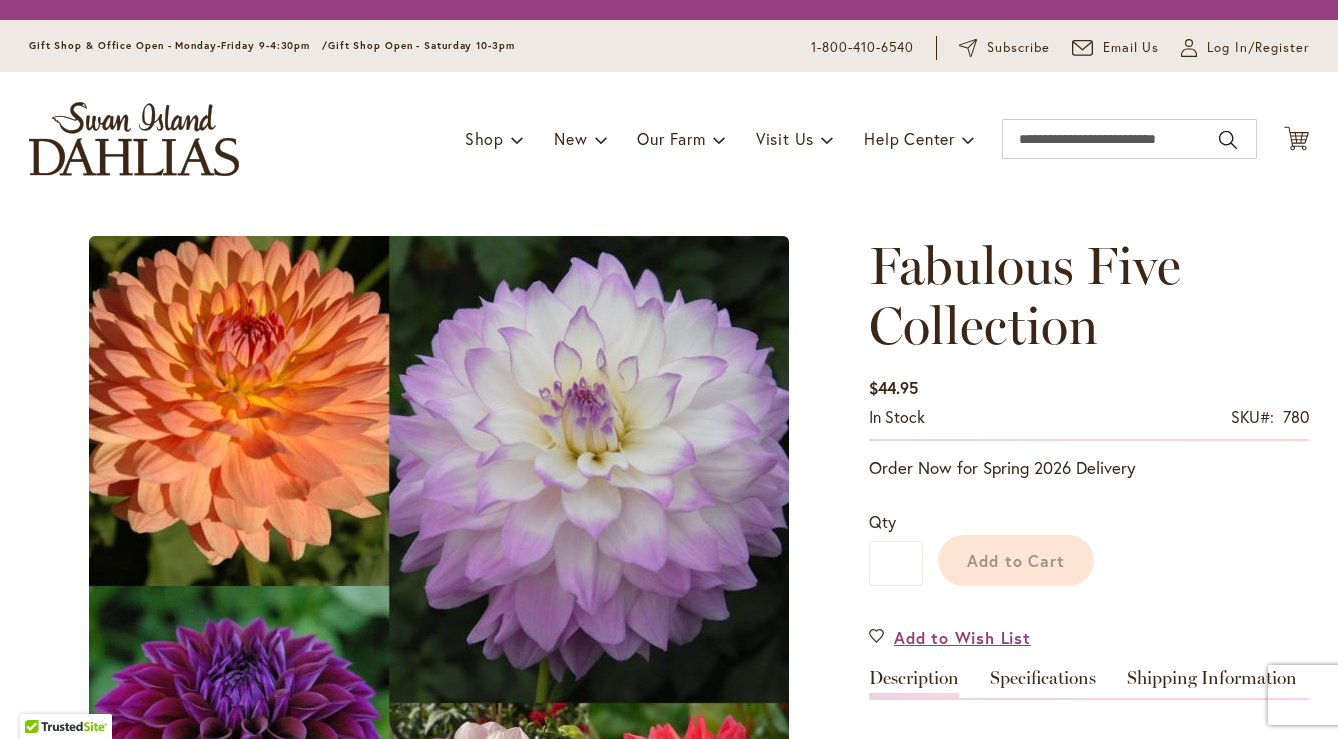 scroll, scrollTop: 0, scrollLeft: 0, axis: both 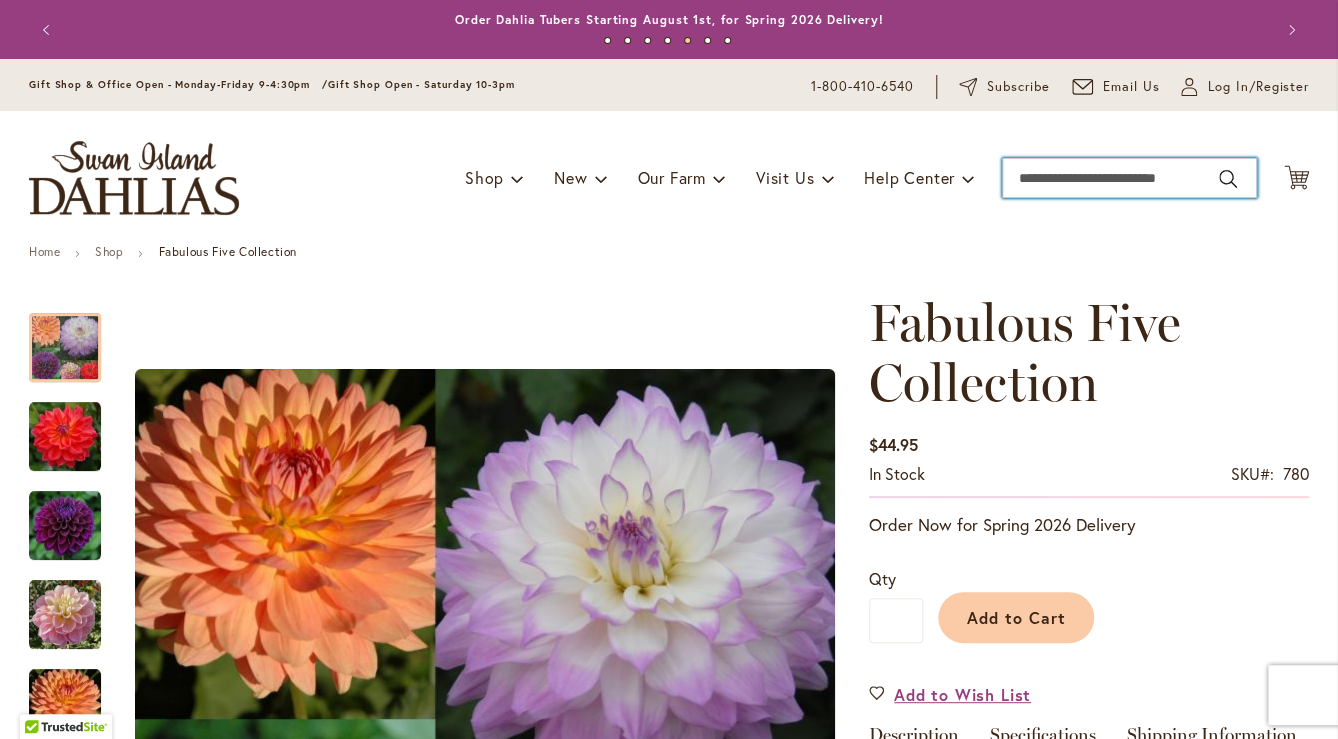 click on "Search" at bounding box center [1129, 178] 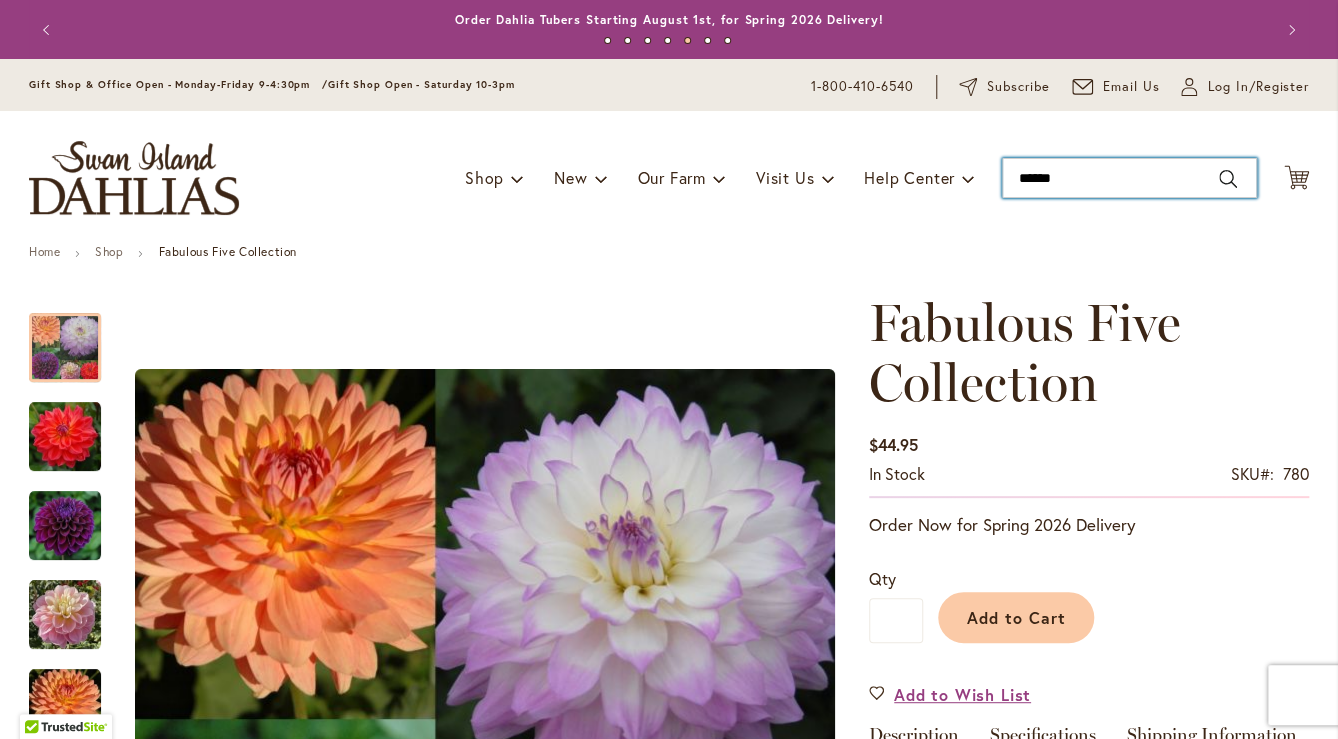 type on "*******" 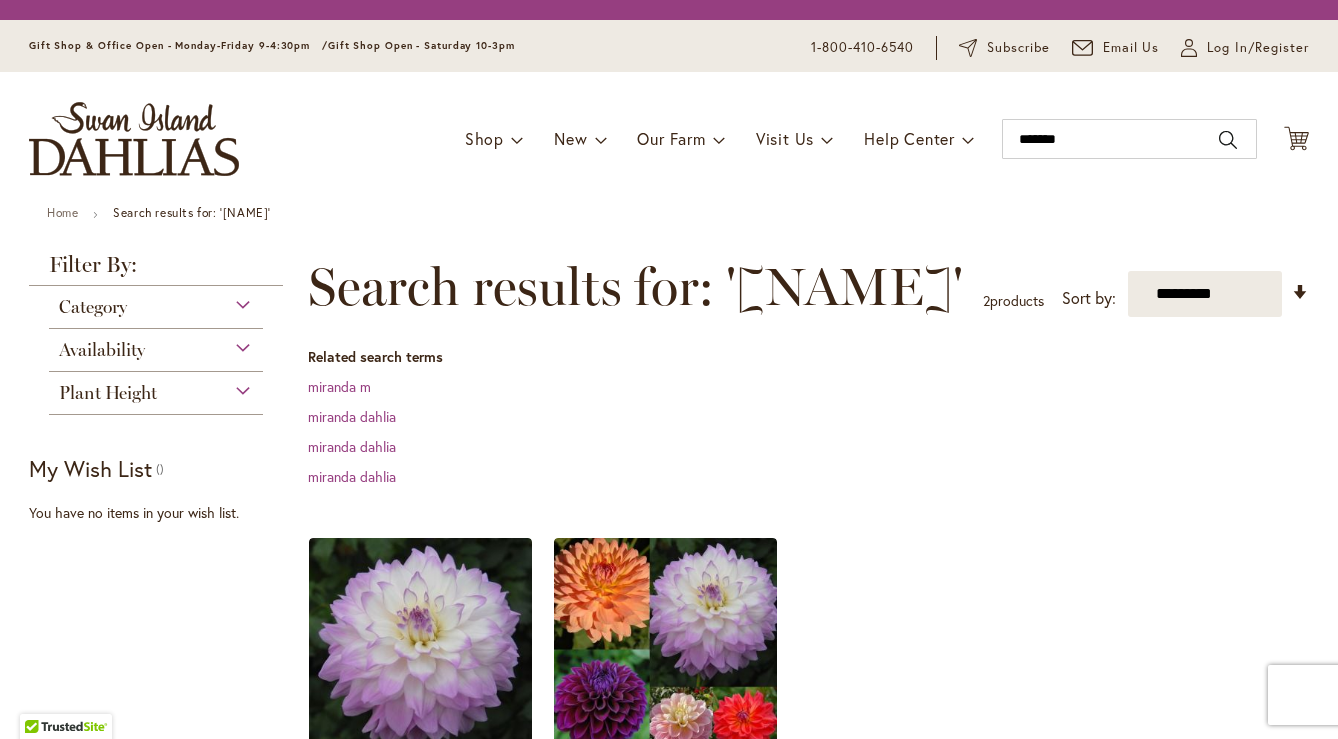 scroll, scrollTop: 0, scrollLeft: 0, axis: both 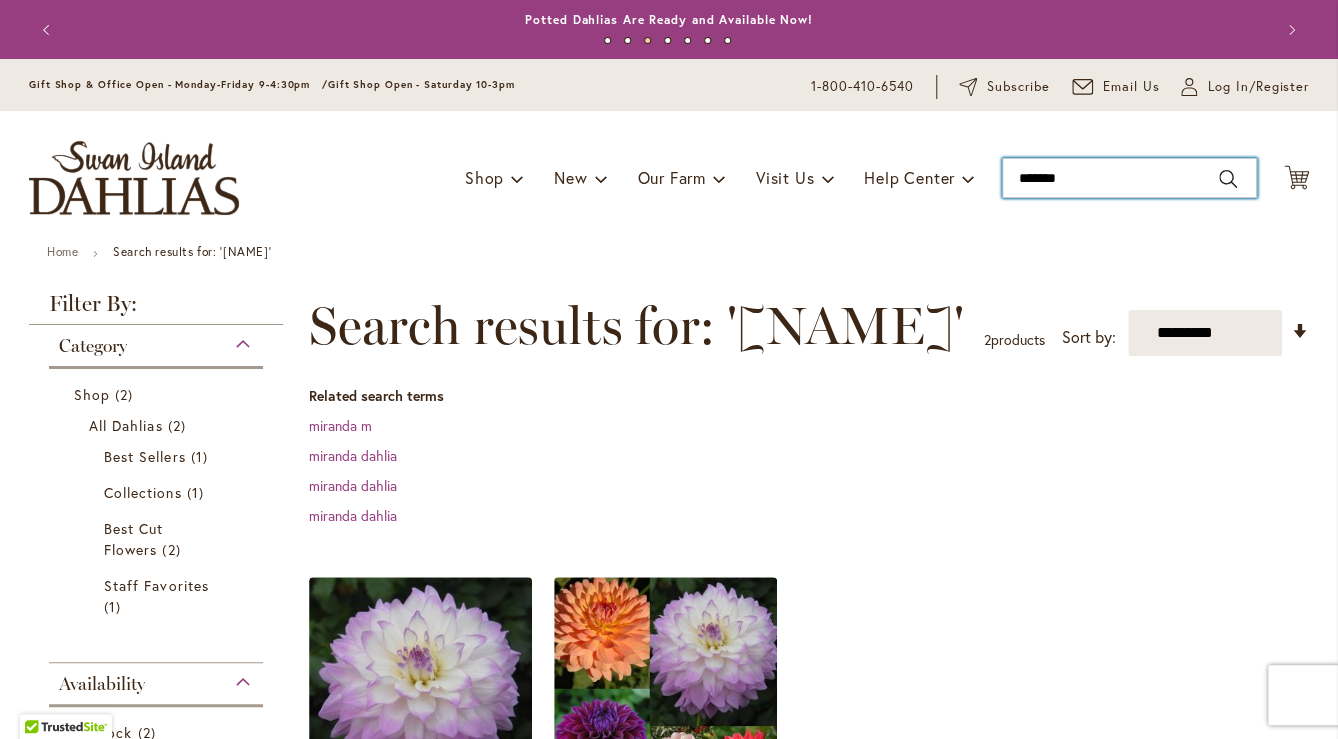 drag, startPoint x: 1101, startPoint y: 174, endPoint x: 999, endPoint y: 172, distance: 102.01961 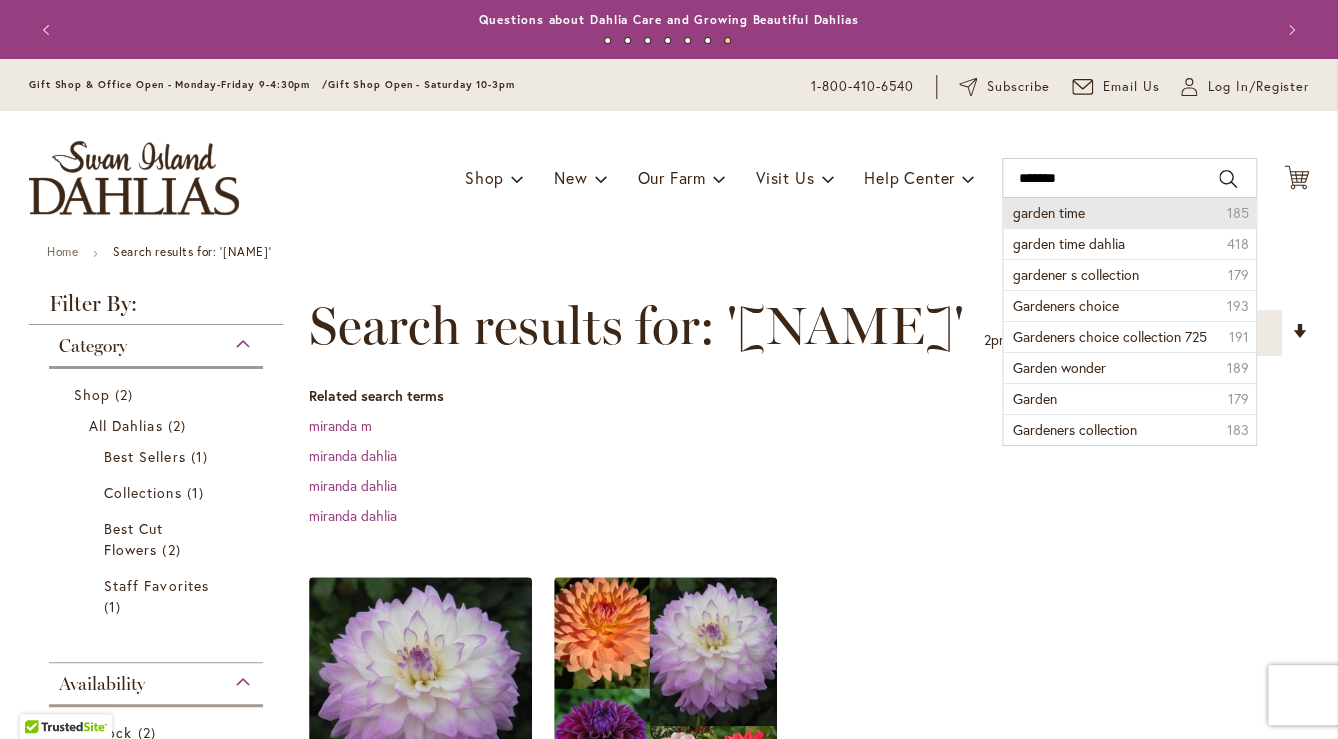 click on "garden time" at bounding box center (1049, 212) 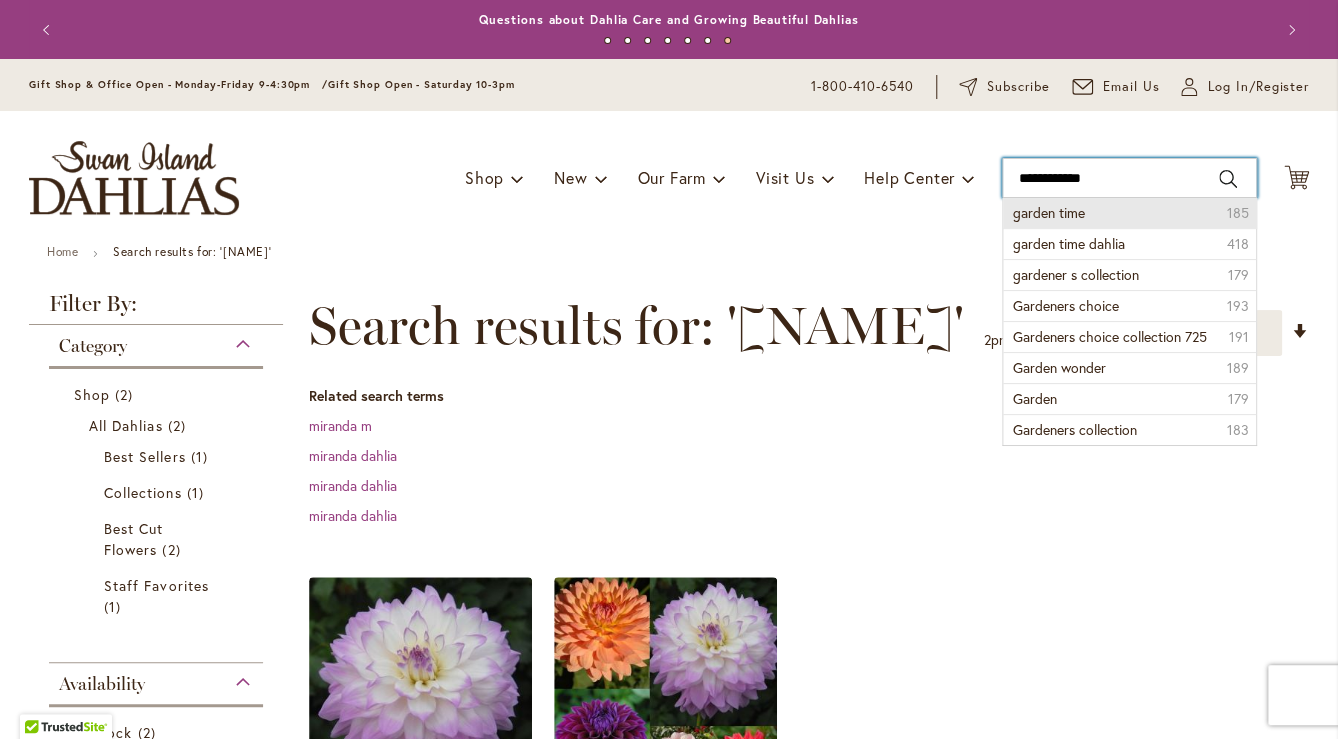 type on "**********" 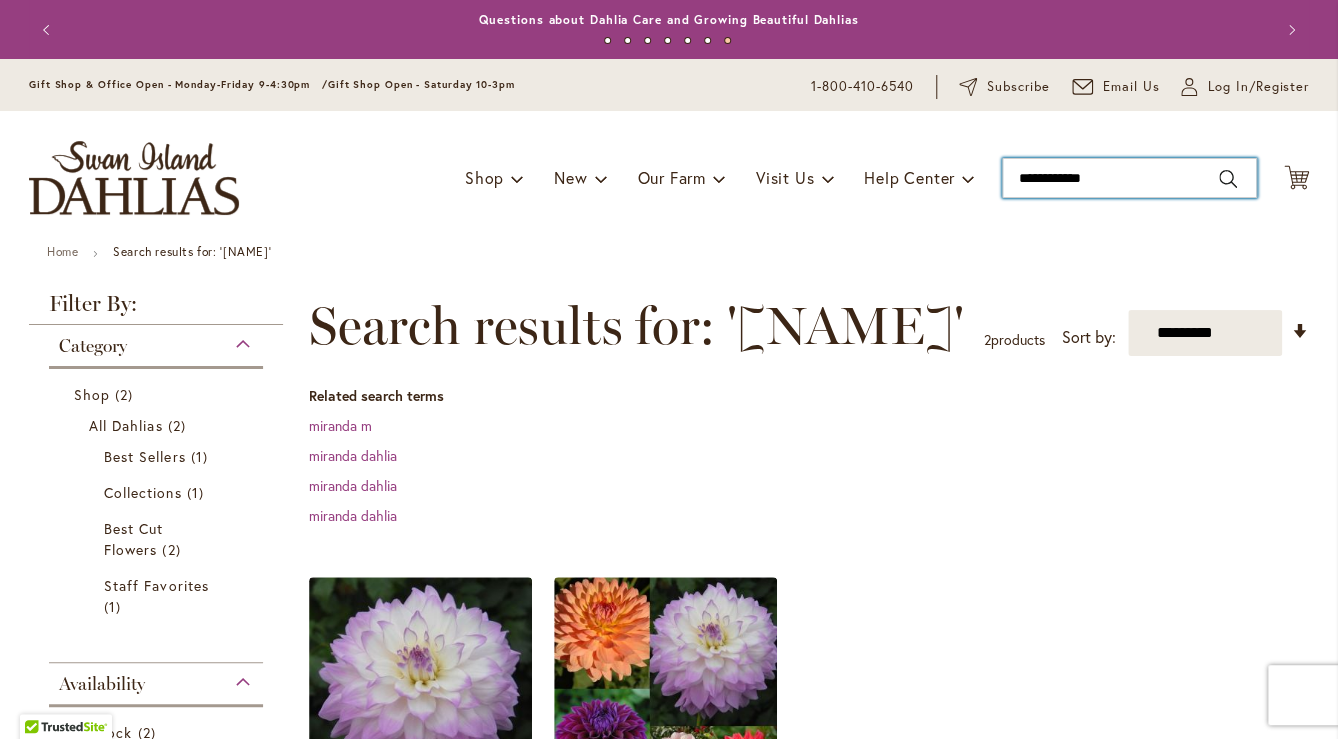 scroll, scrollTop: 63, scrollLeft: 0, axis: vertical 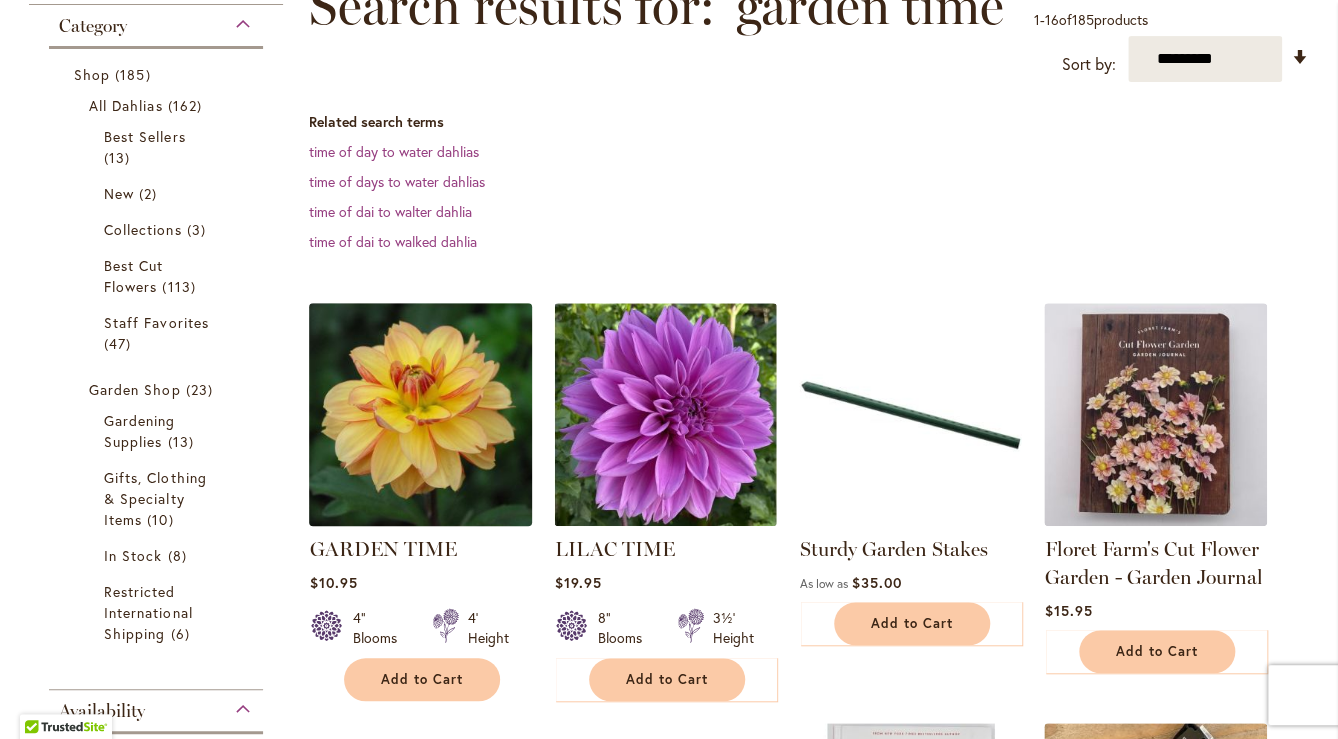 click at bounding box center [421, 415] 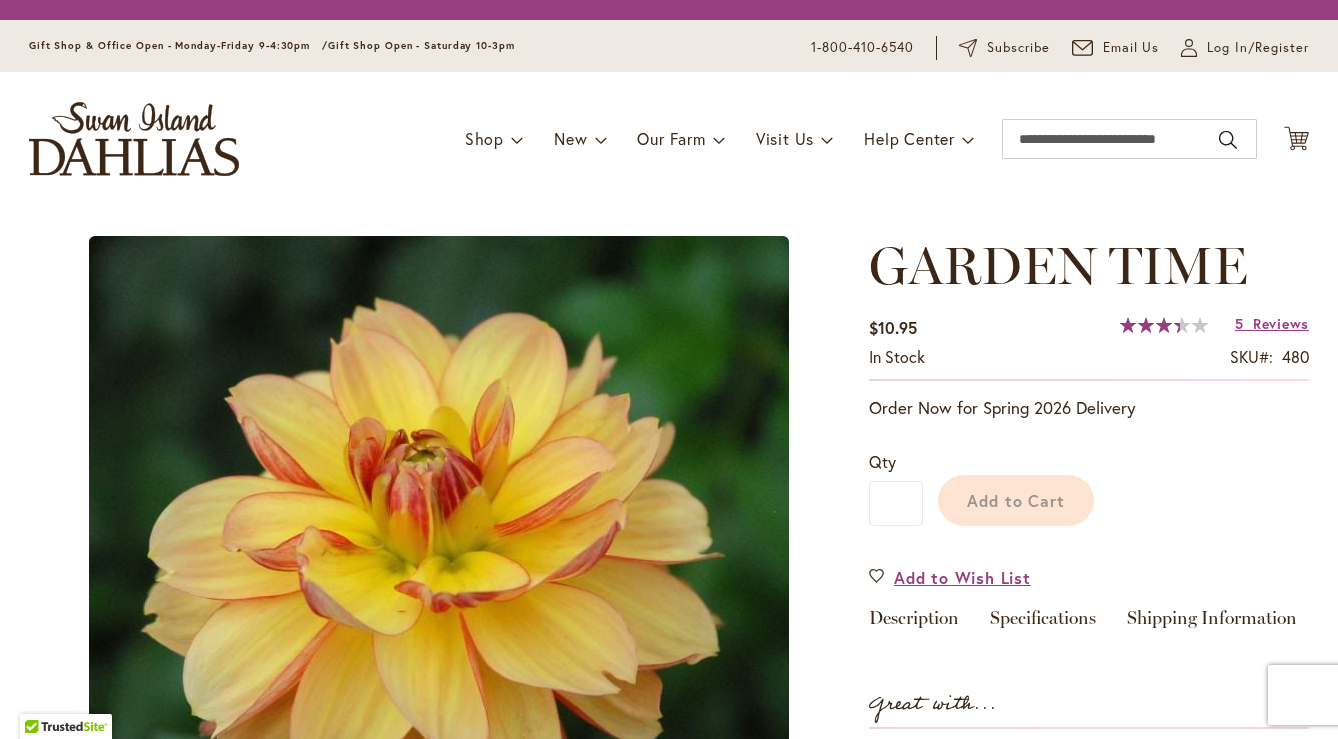 scroll, scrollTop: 0, scrollLeft: 0, axis: both 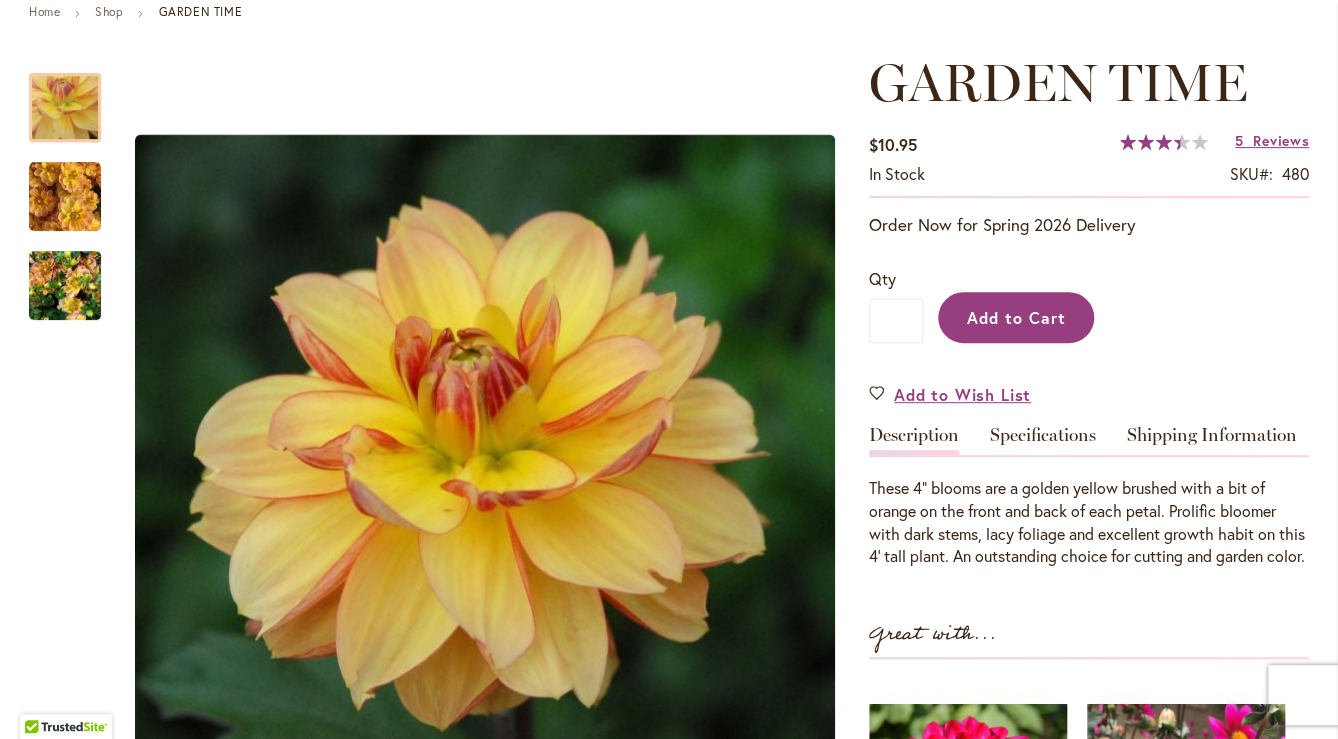 click on "Add to Cart" at bounding box center [1016, 317] 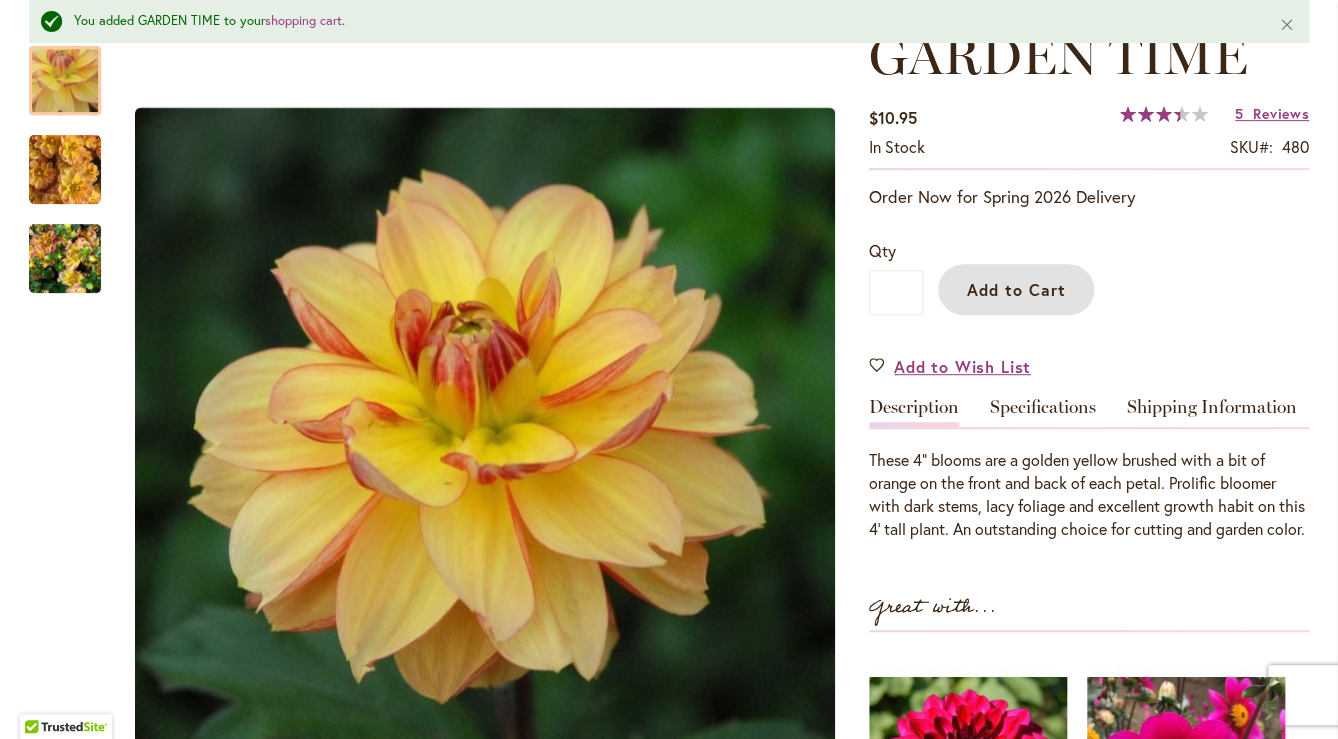 scroll, scrollTop: 0, scrollLeft: 0, axis: both 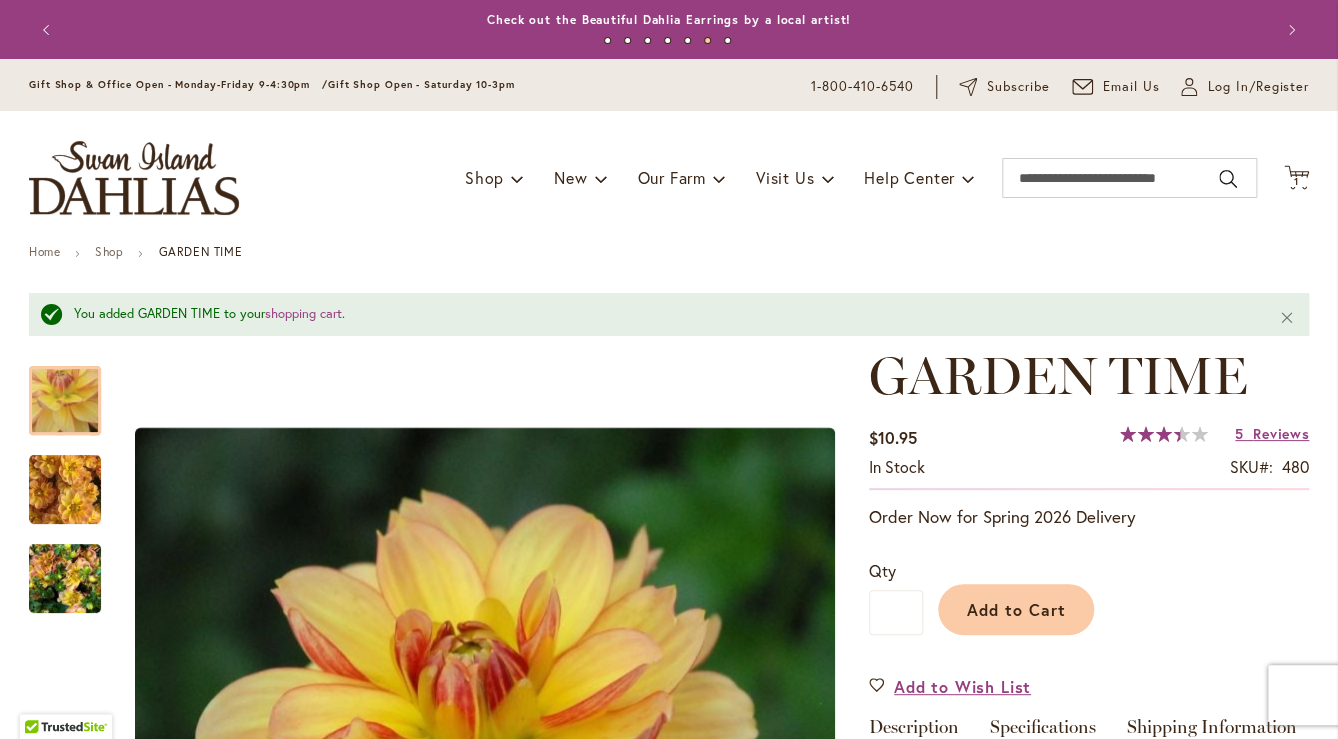 click 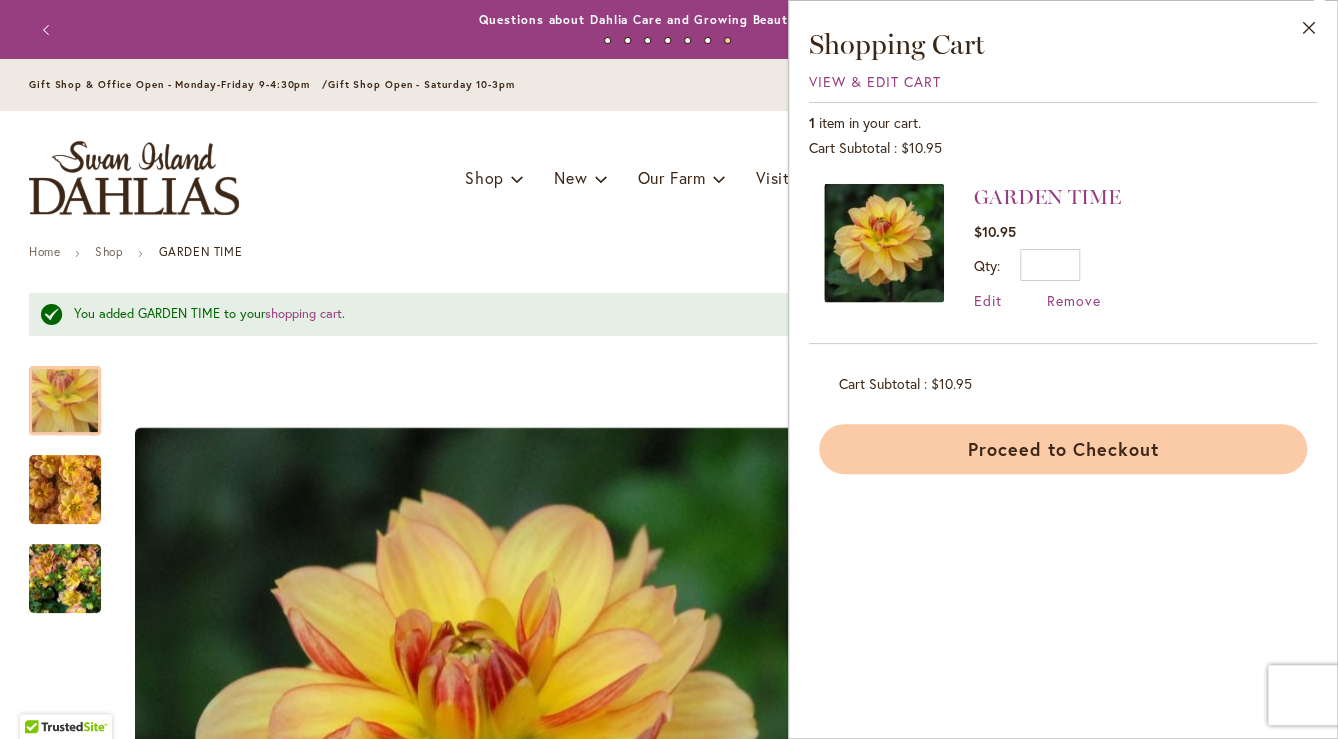 click on "Proceed to Checkout" at bounding box center [1063, 449] 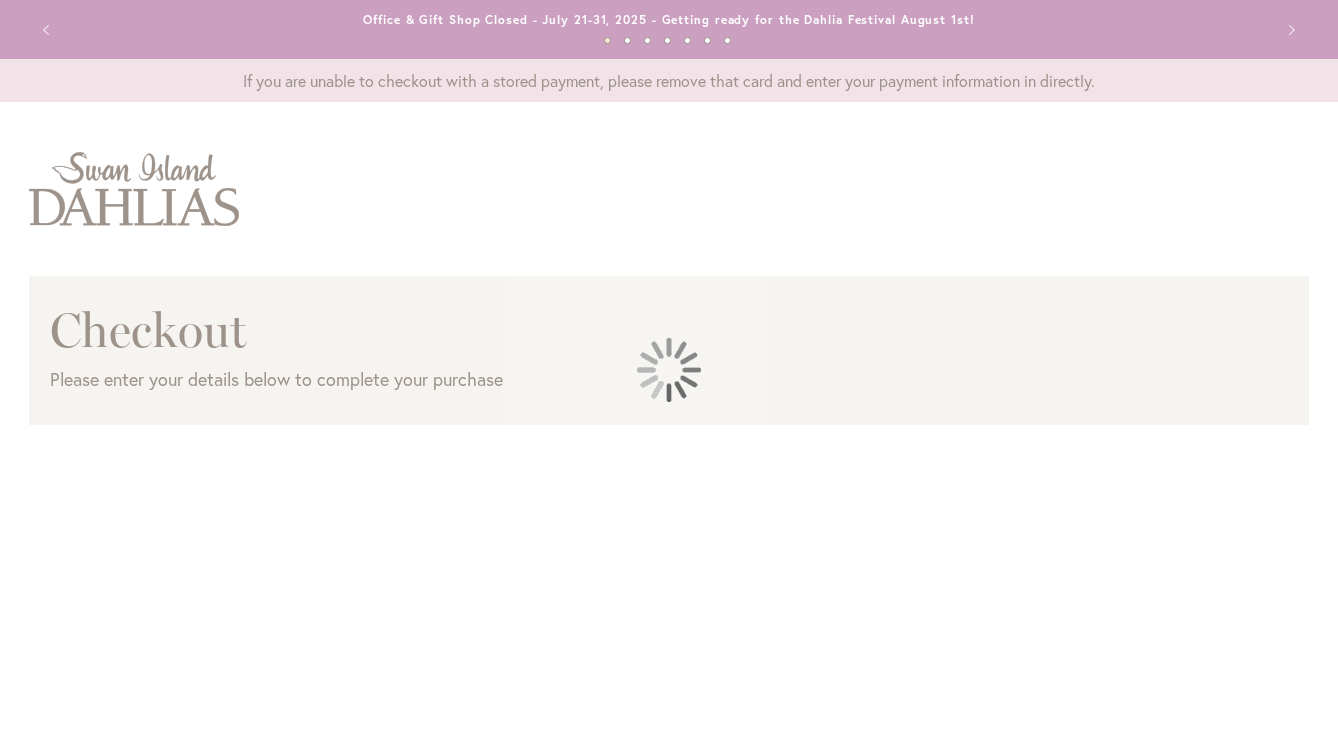 scroll, scrollTop: 0, scrollLeft: 0, axis: both 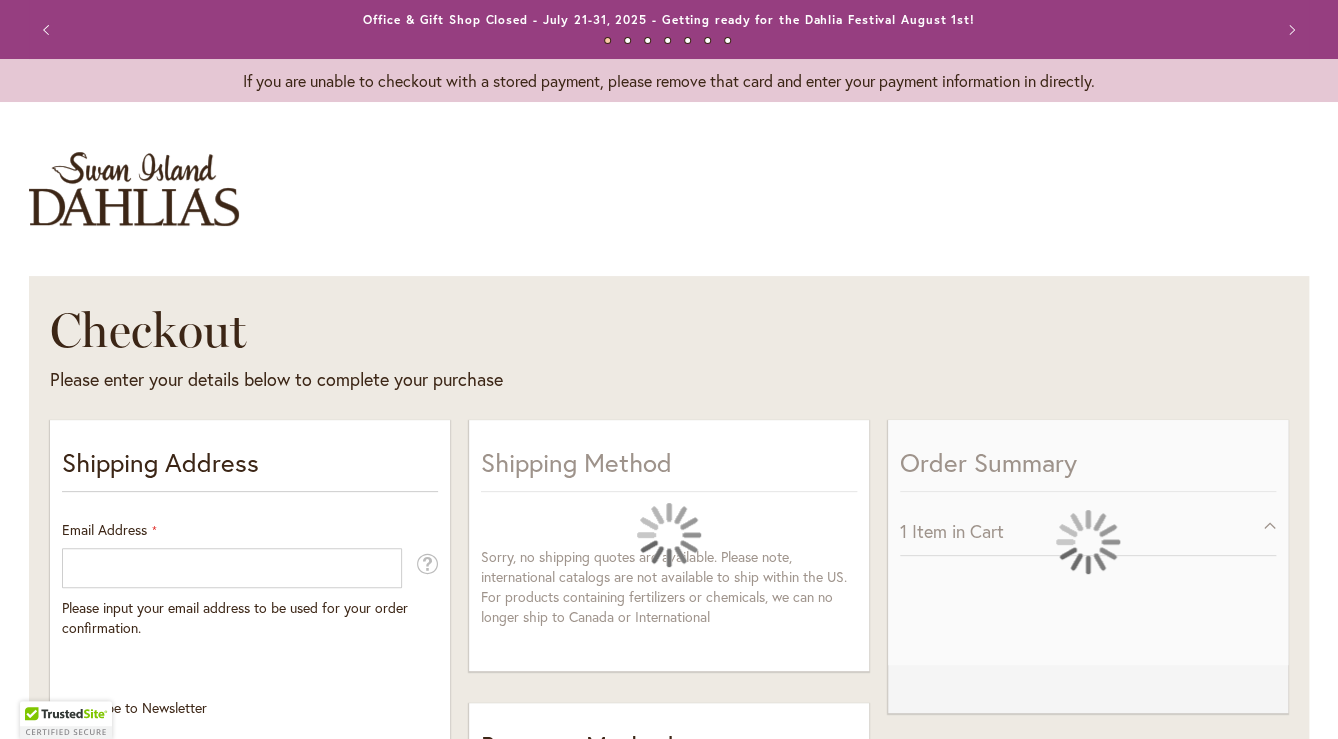 select on "**" 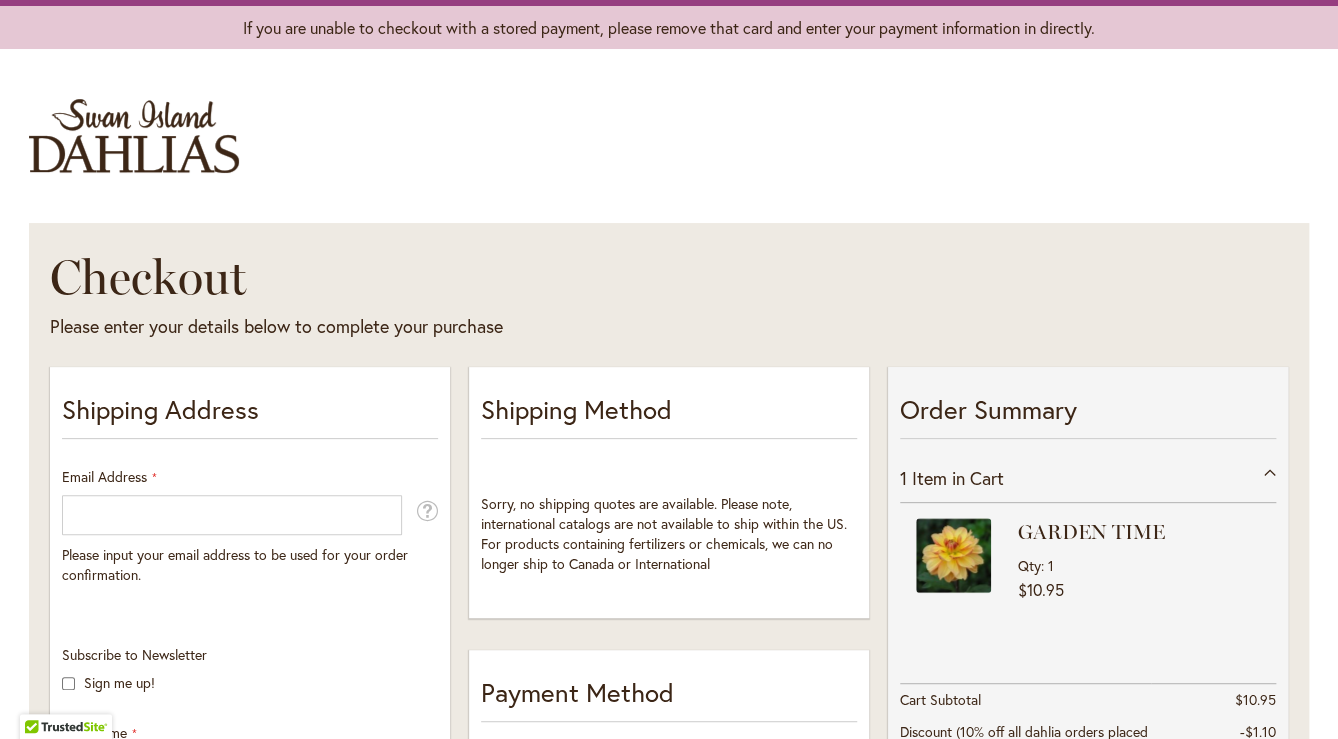 scroll, scrollTop: 80, scrollLeft: 0, axis: vertical 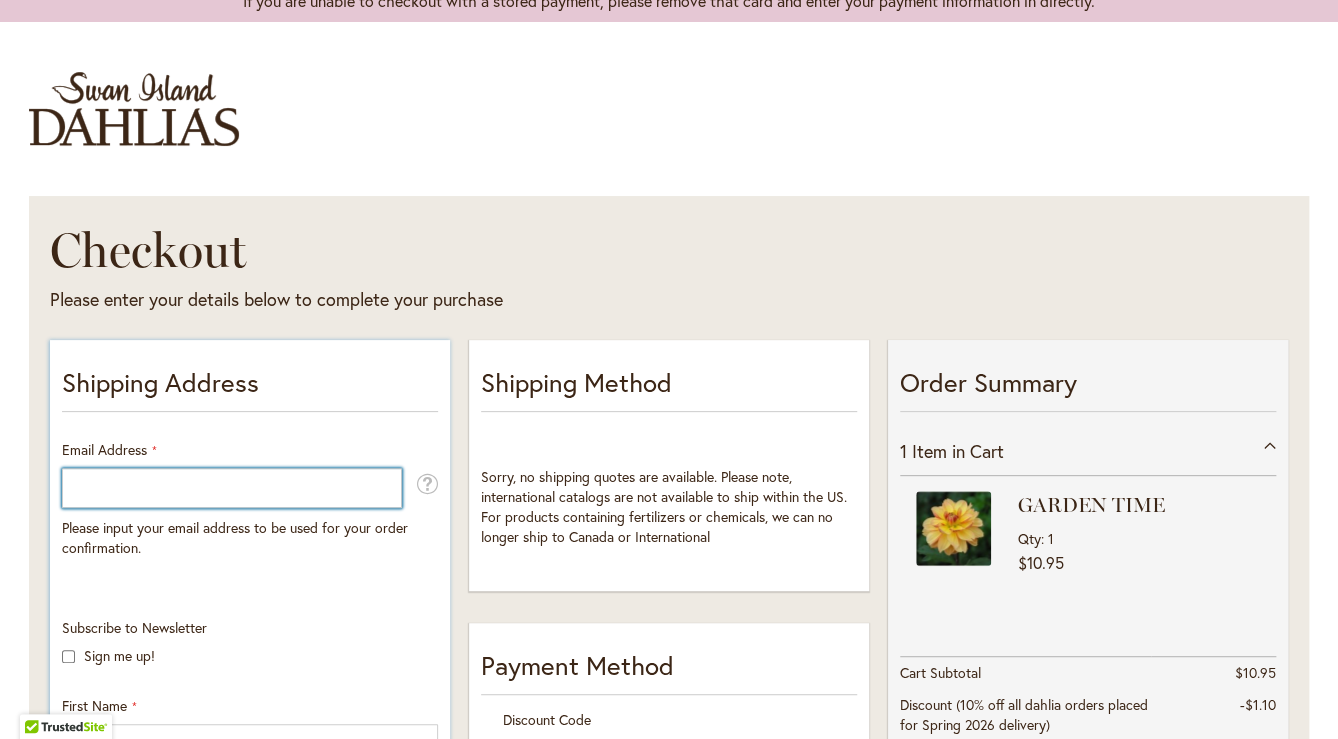 click on "Email Address" at bounding box center [232, 488] 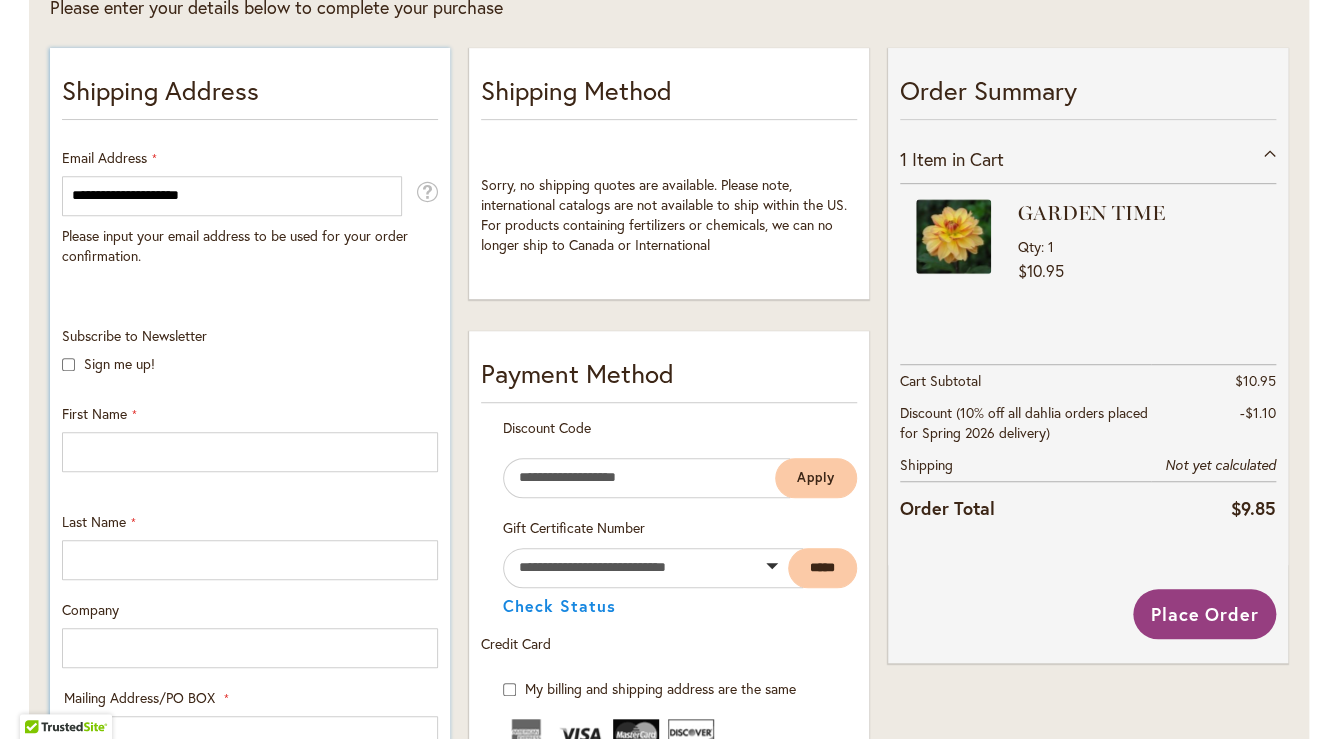 scroll, scrollTop: 400, scrollLeft: 0, axis: vertical 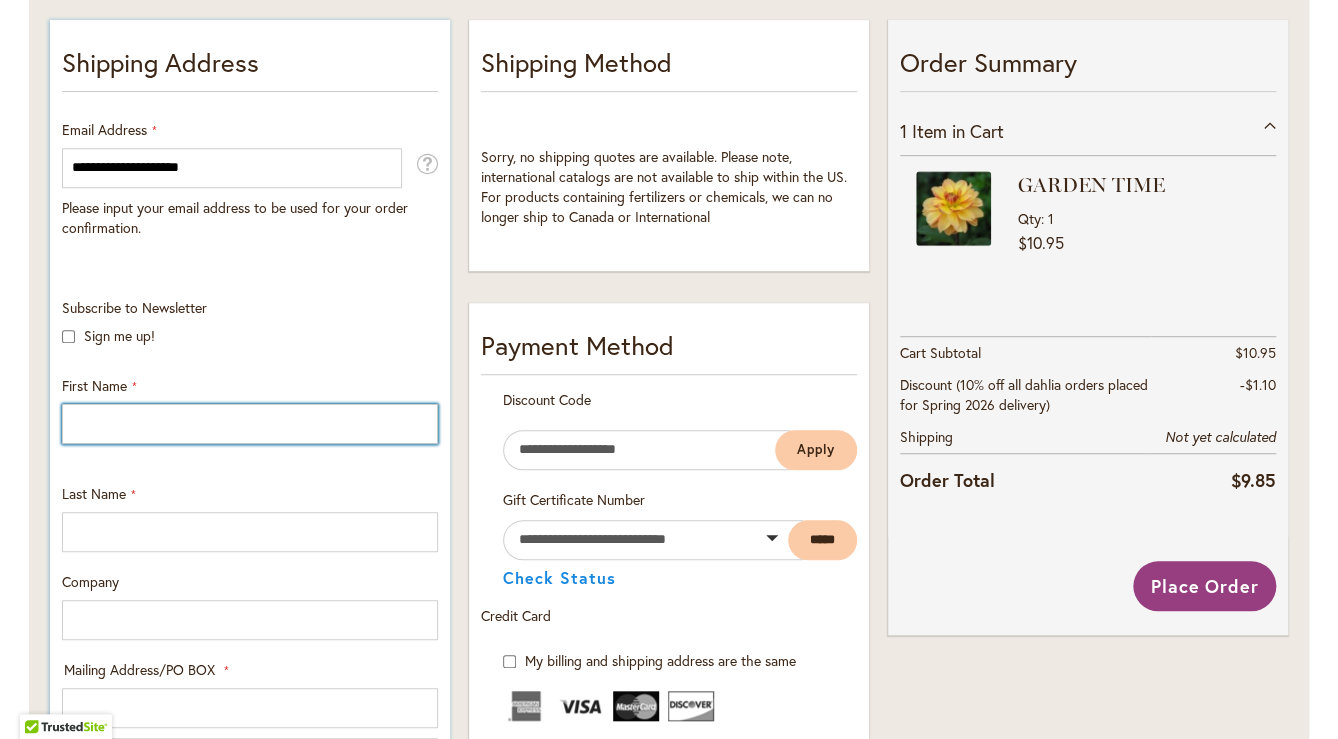 click on "First Name" at bounding box center [250, 424] 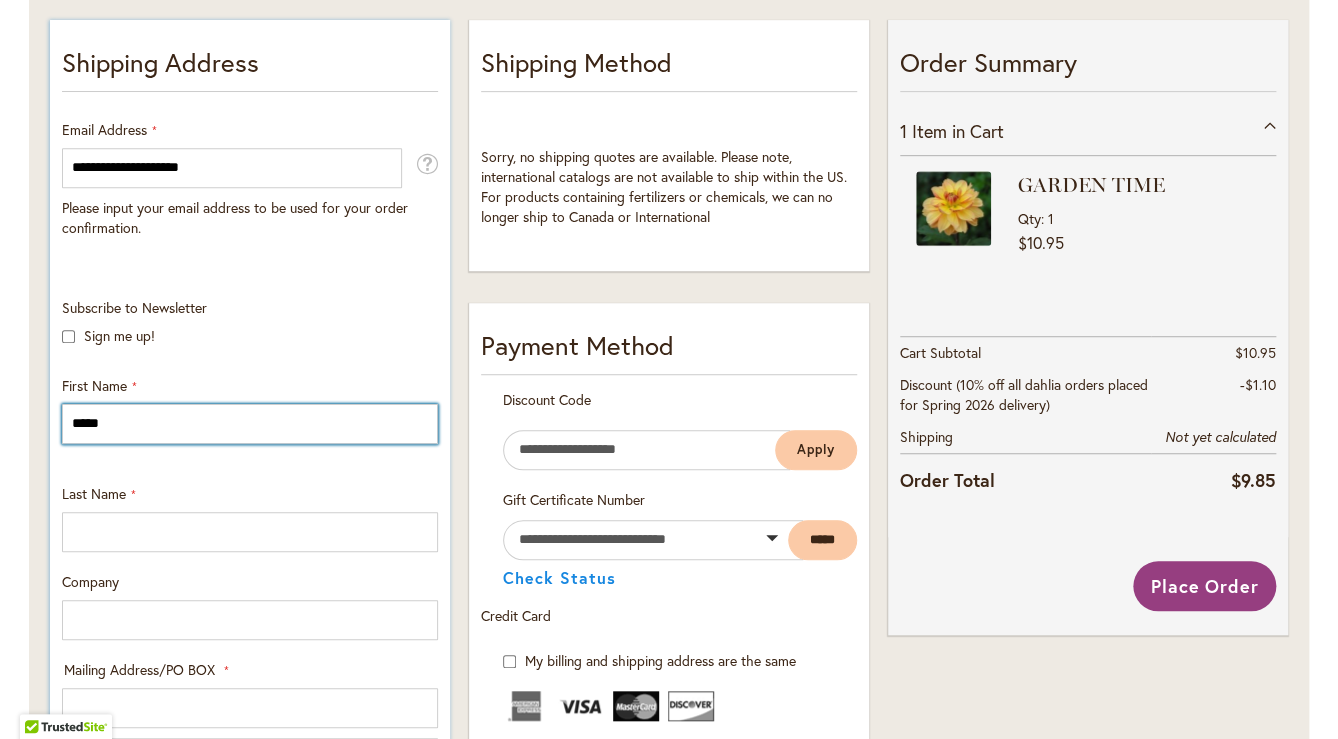 type on "*****" 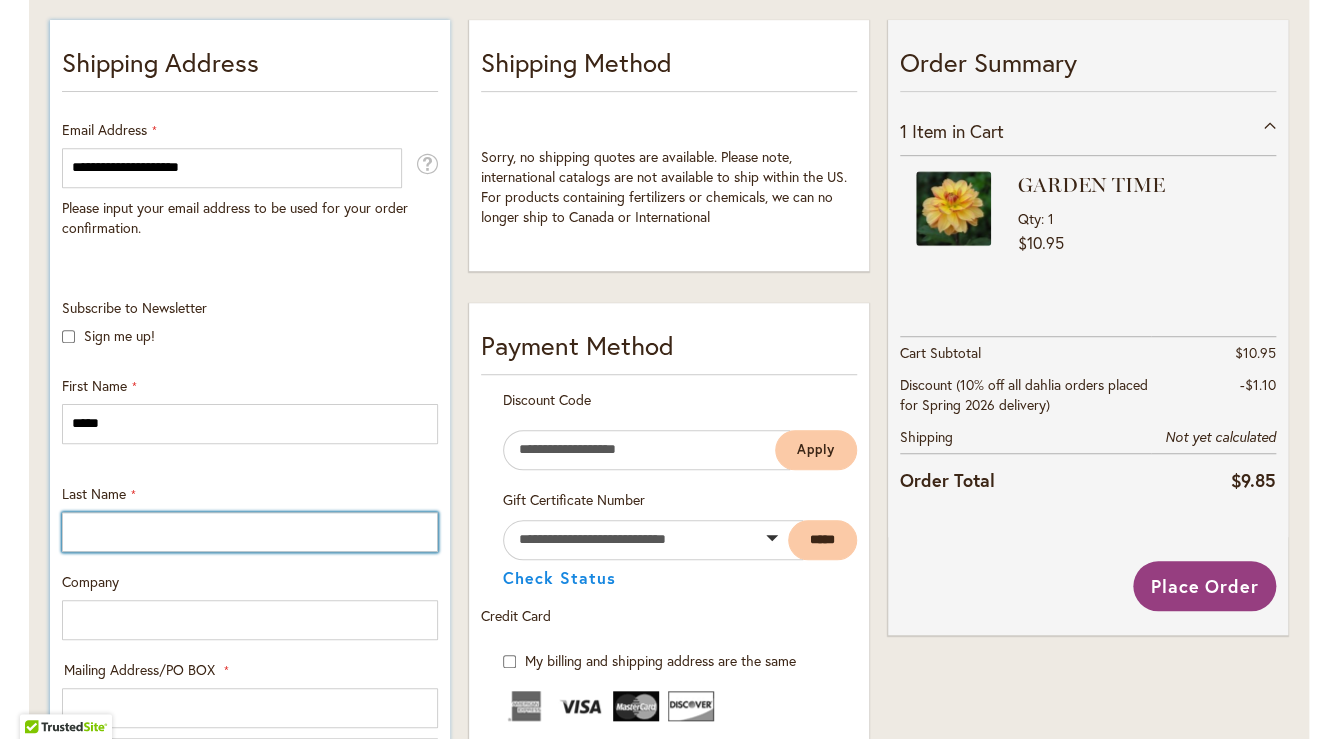 click on "Last Name" at bounding box center [250, 532] 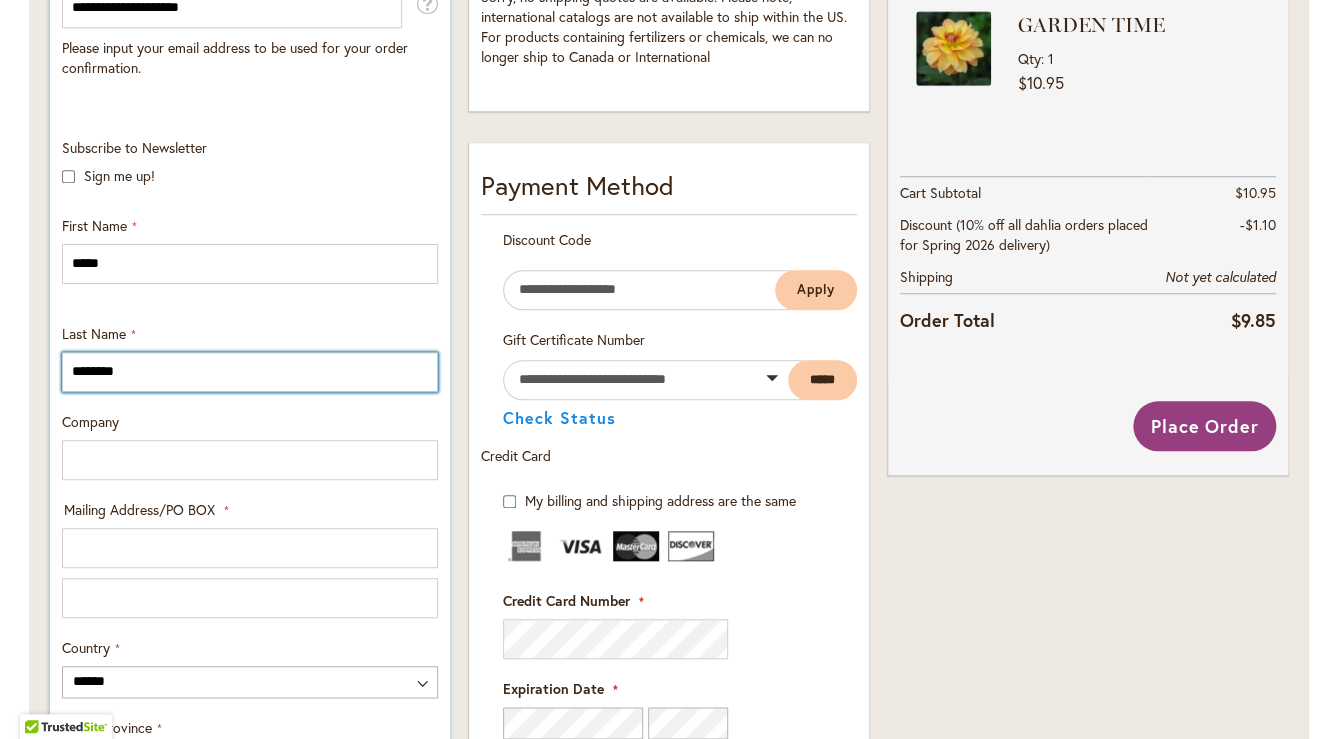 scroll, scrollTop: 640, scrollLeft: 0, axis: vertical 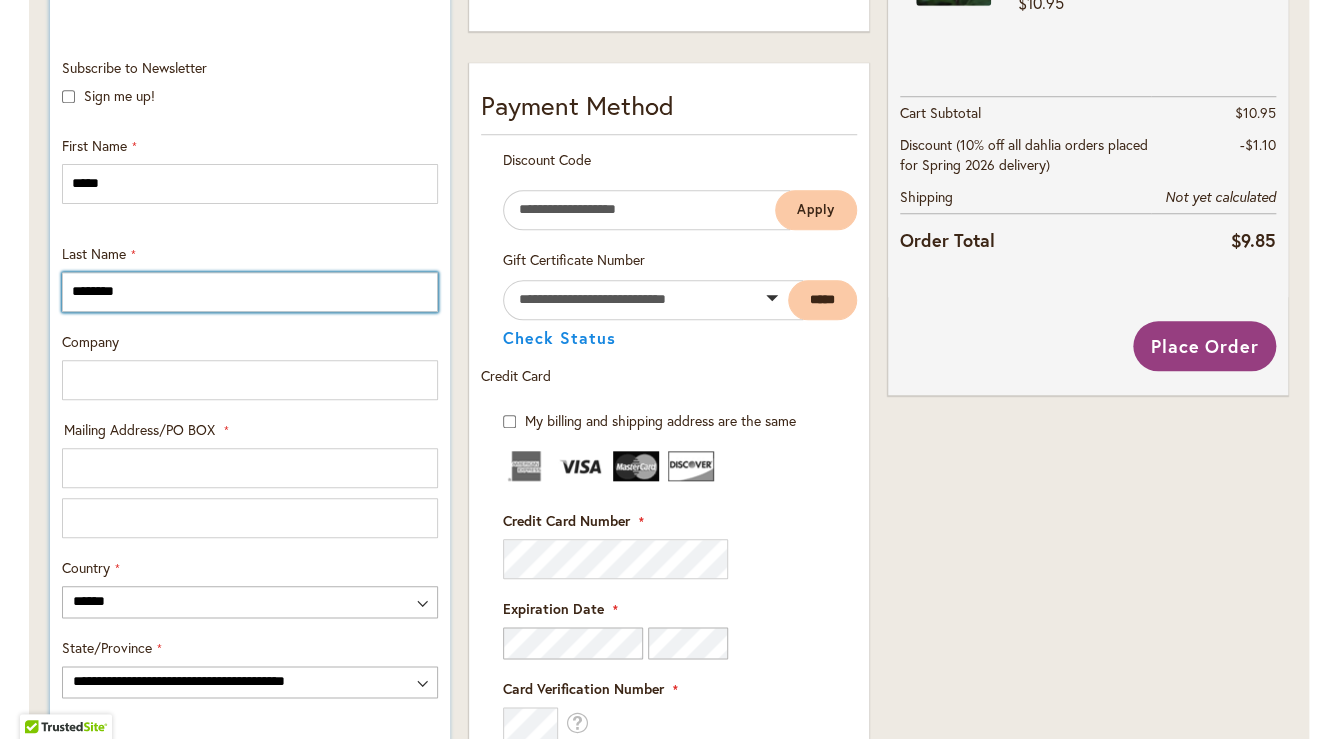 type on "********" 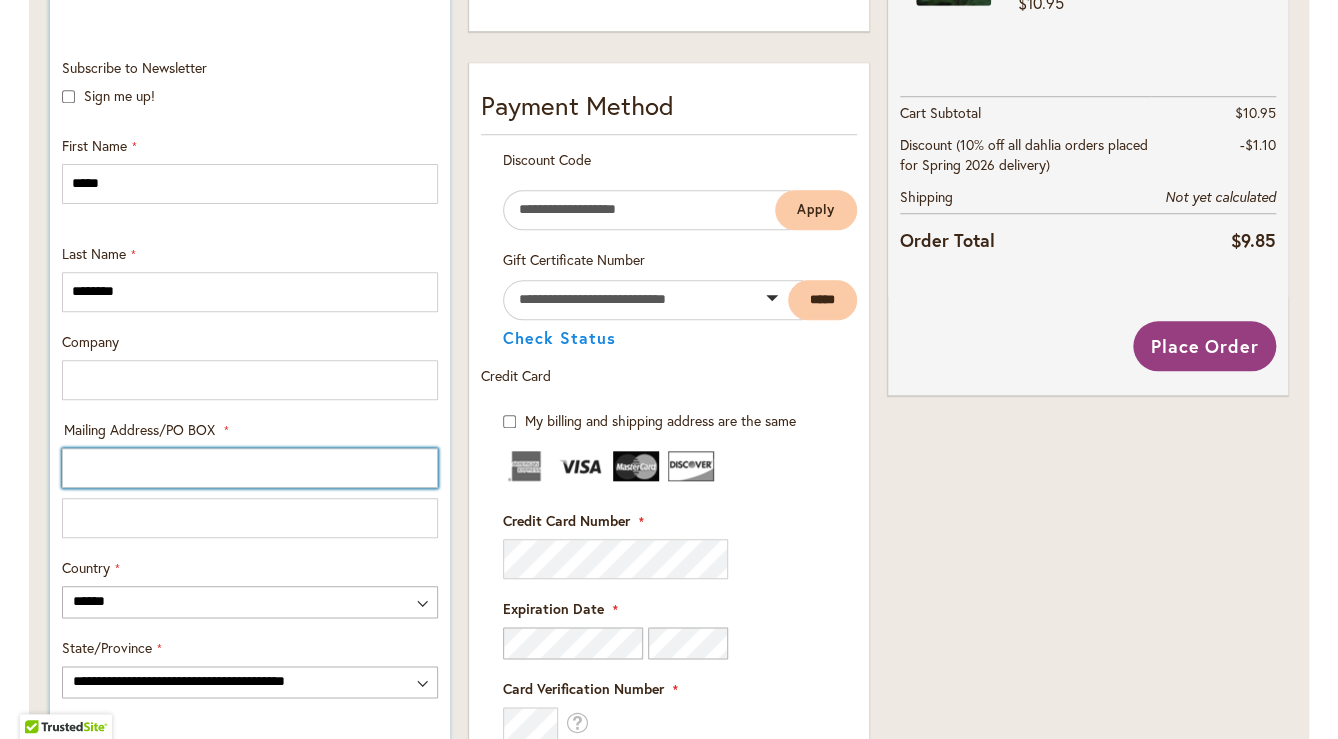 click on "Mailing Address/PO BOX: Line 1" at bounding box center [250, 468] 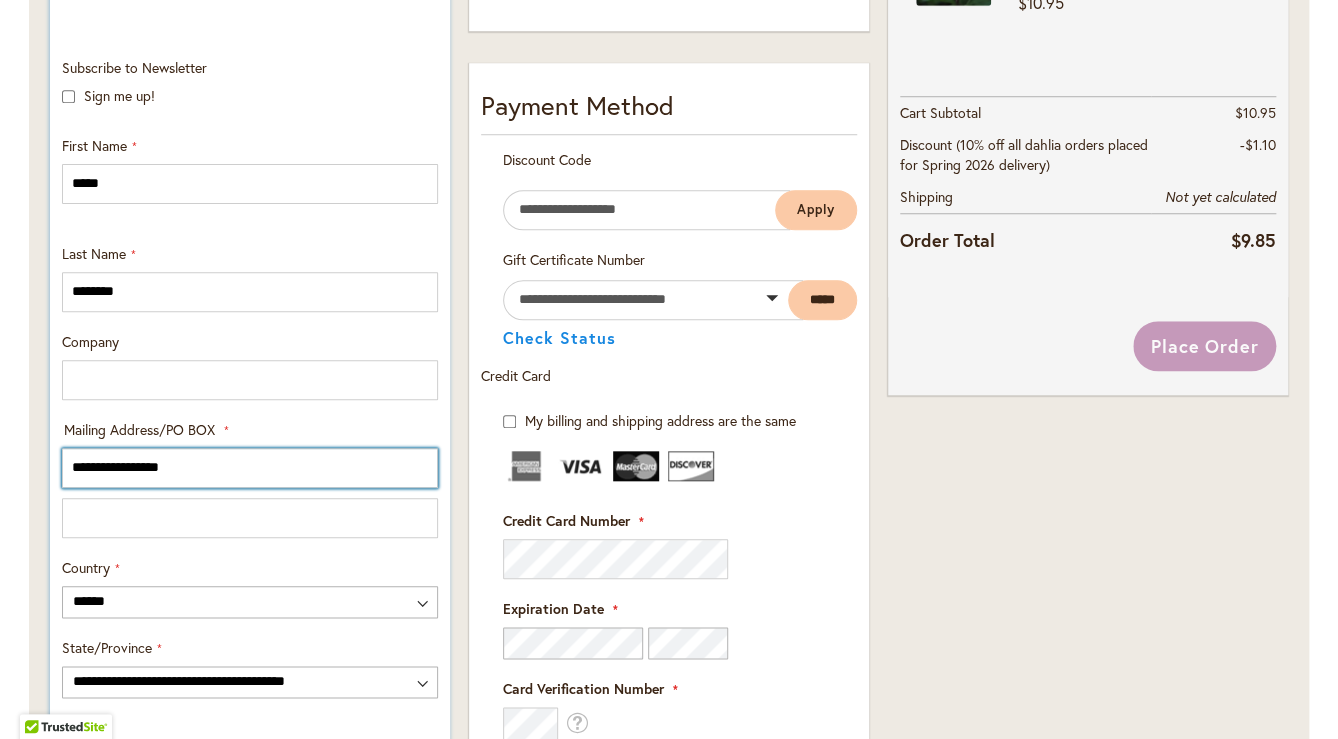 type on "**********" 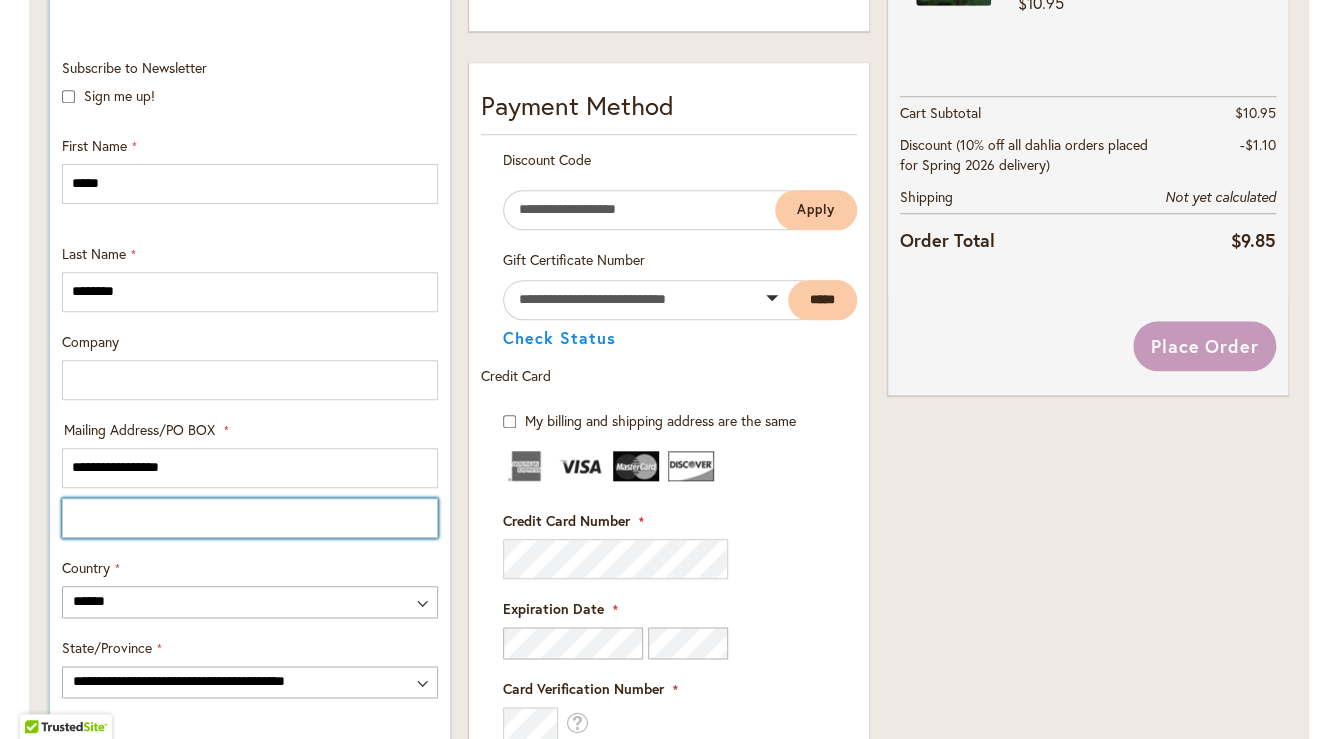 click on "Mailing Address/PO BOX: Line 2" at bounding box center (250, 518) 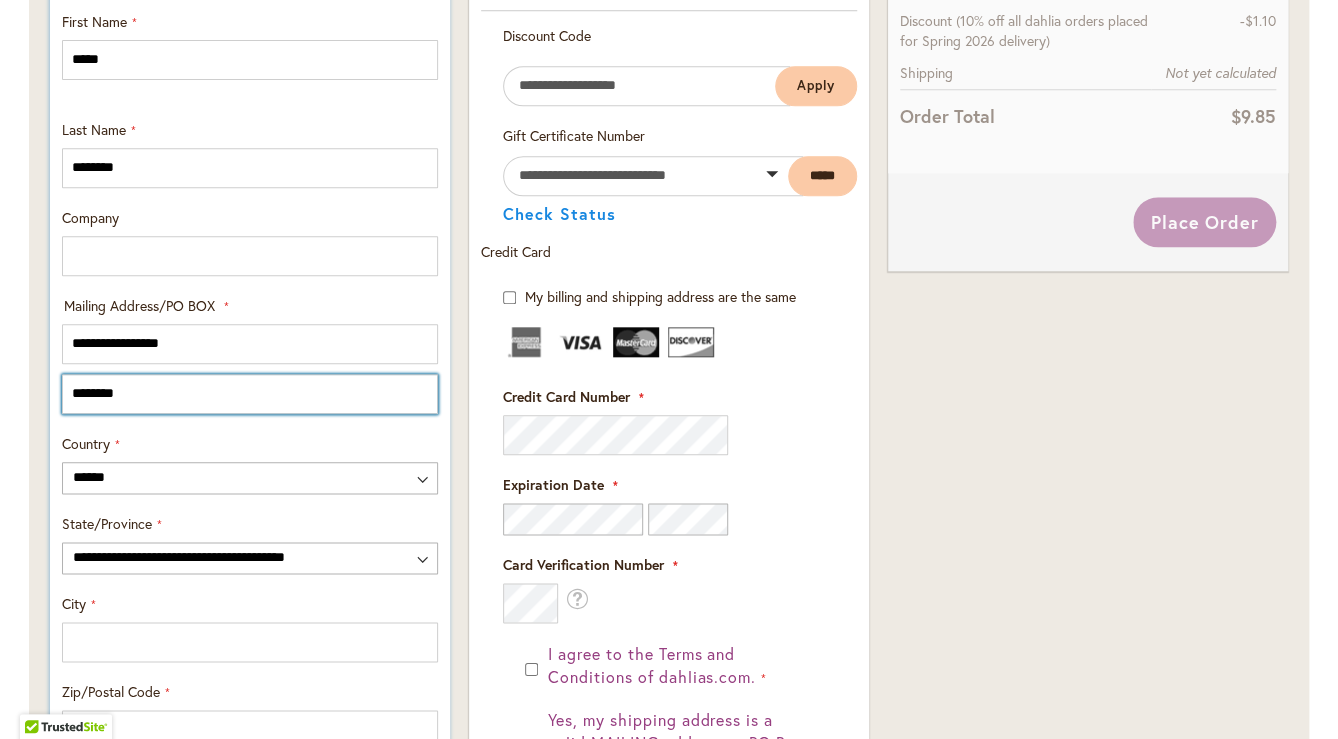 scroll, scrollTop: 800, scrollLeft: 0, axis: vertical 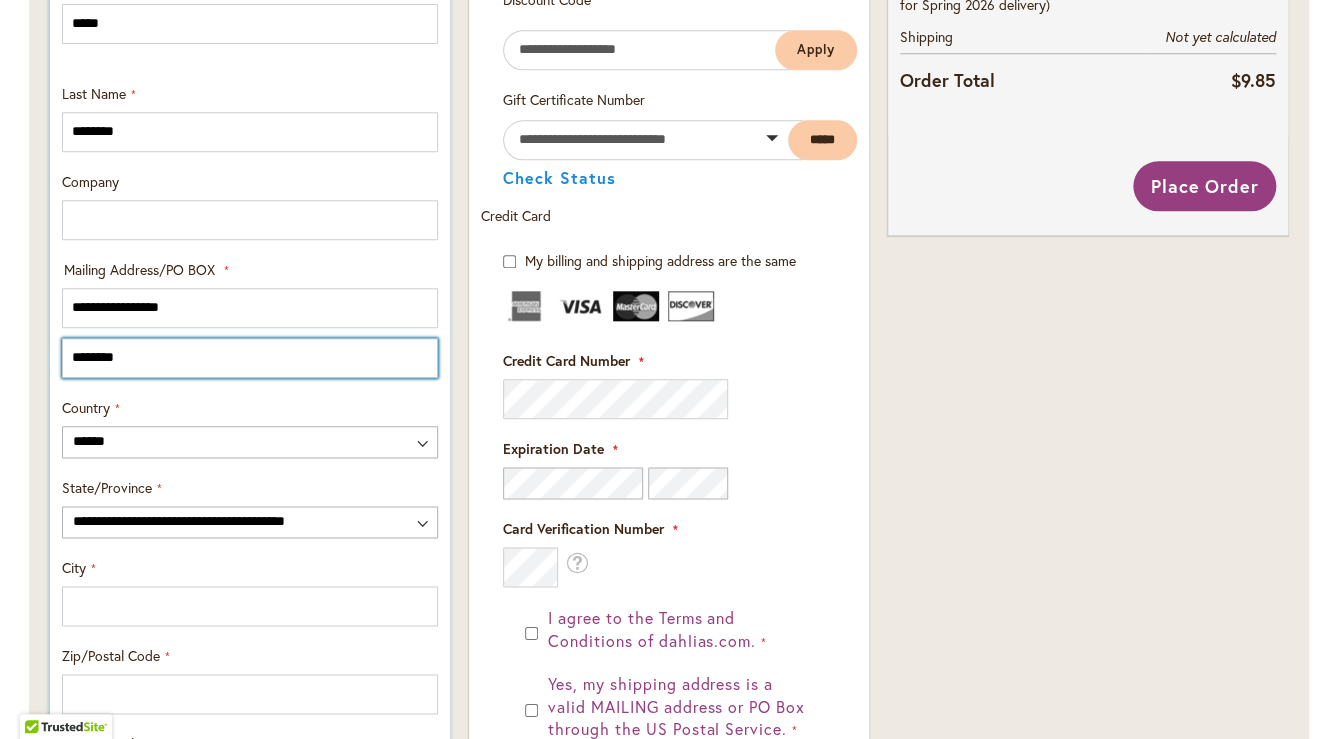 type on "********" 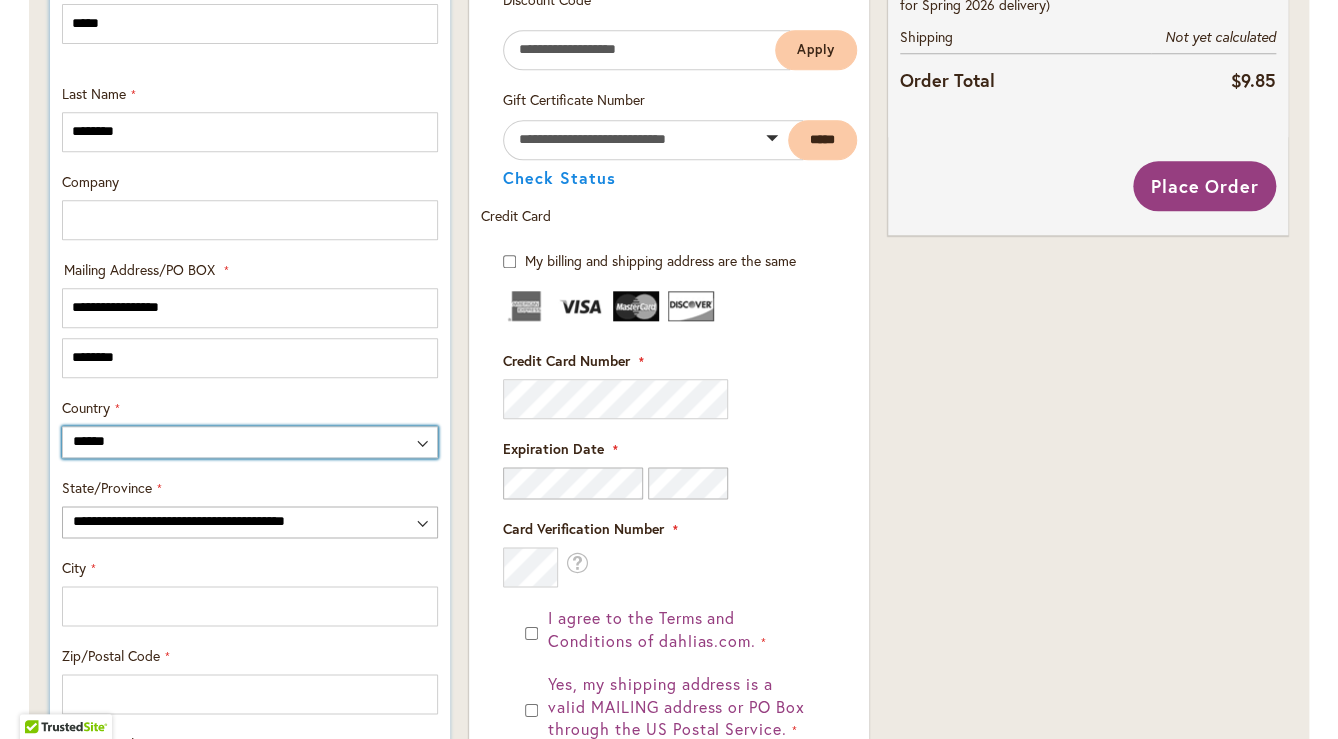 drag, startPoint x: 184, startPoint y: 438, endPoint x: 71, endPoint y: 420, distance: 114.424644 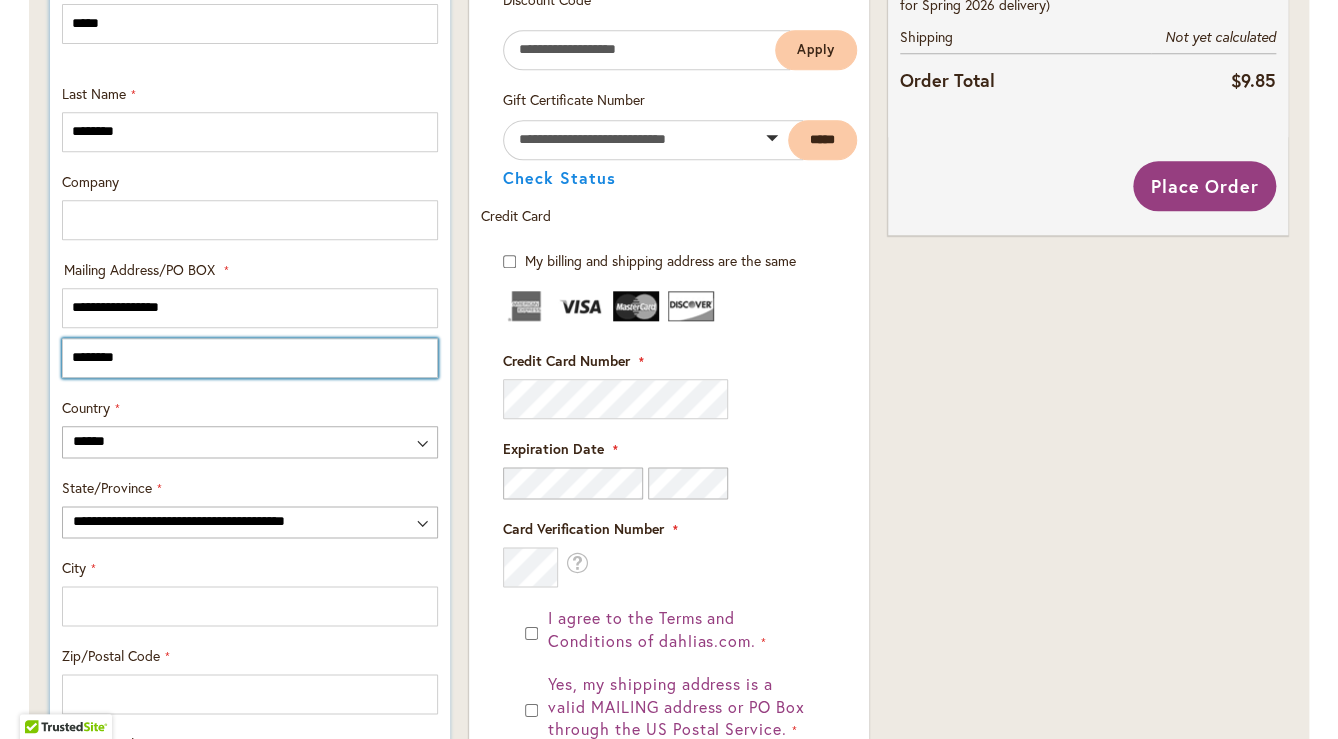 drag, startPoint x: 167, startPoint y: 368, endPoint x: 60, endPoint y: 354, distance: 107.912 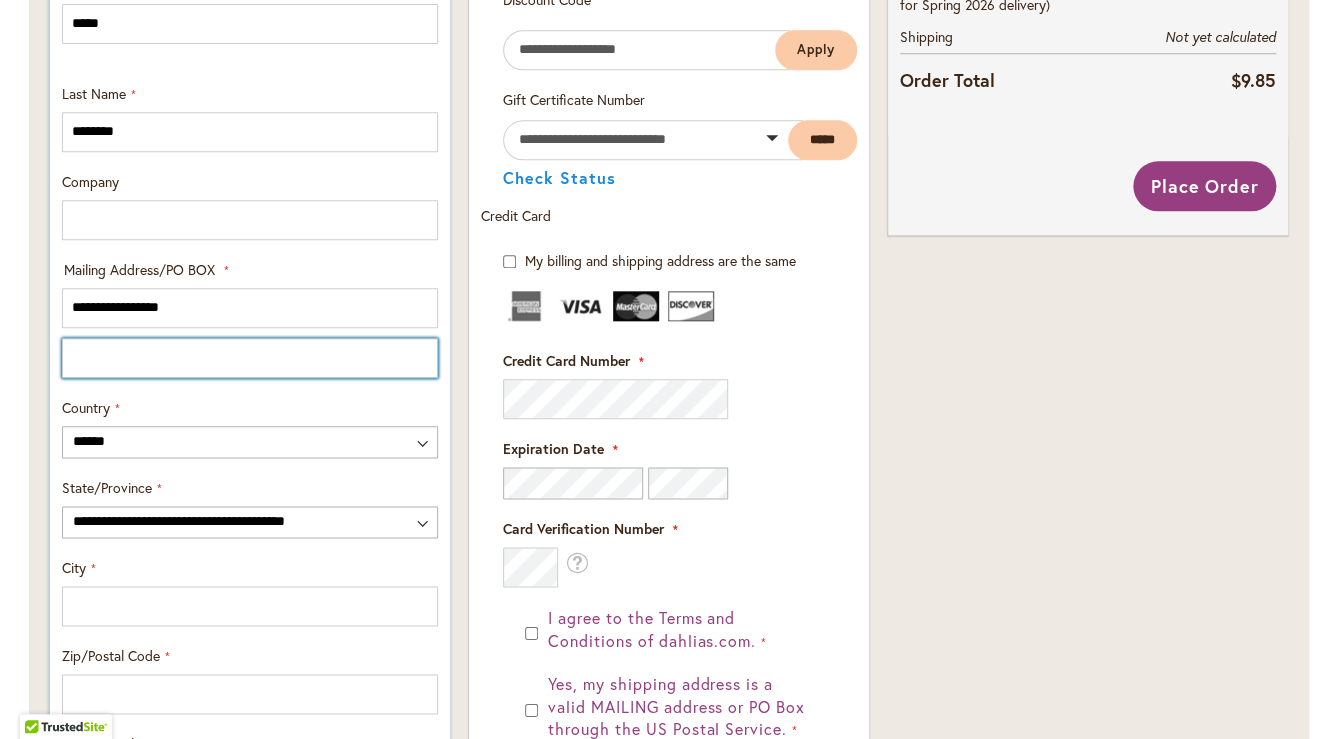 type 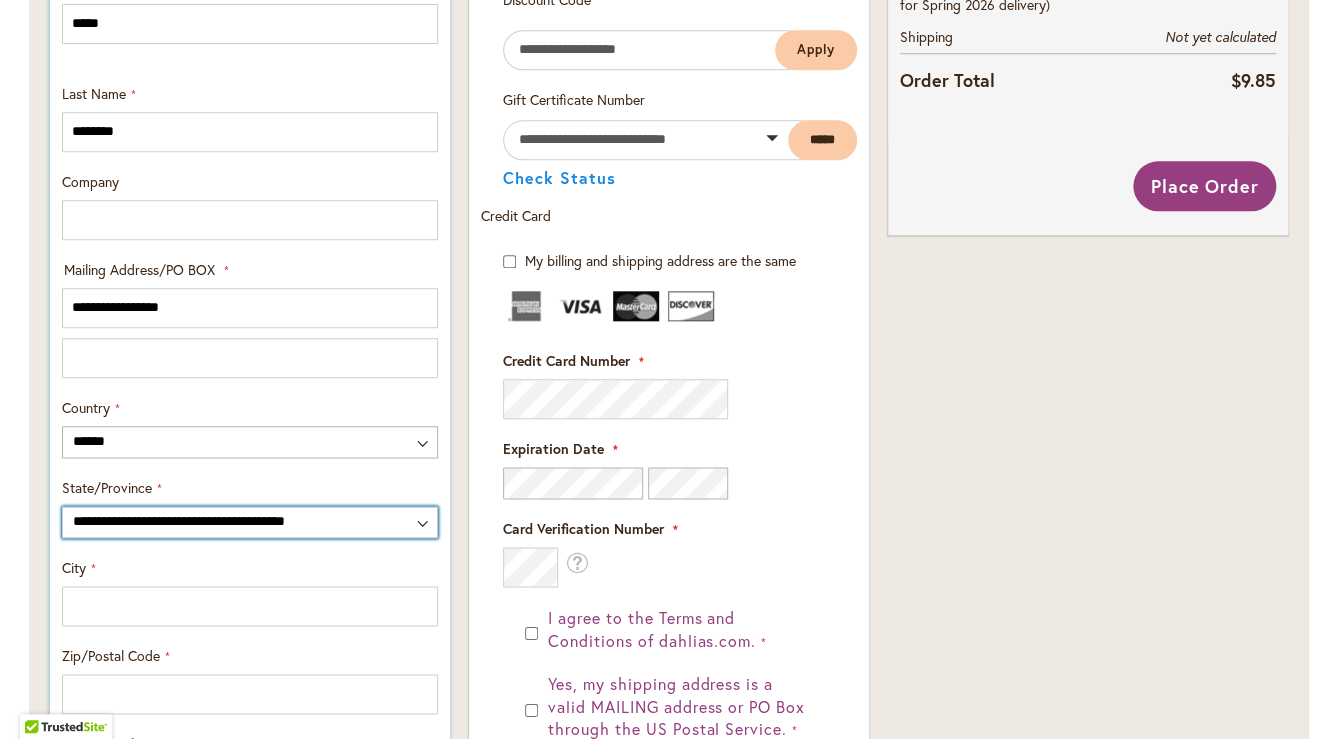 click on "**********" at bounding box center (250, 522) 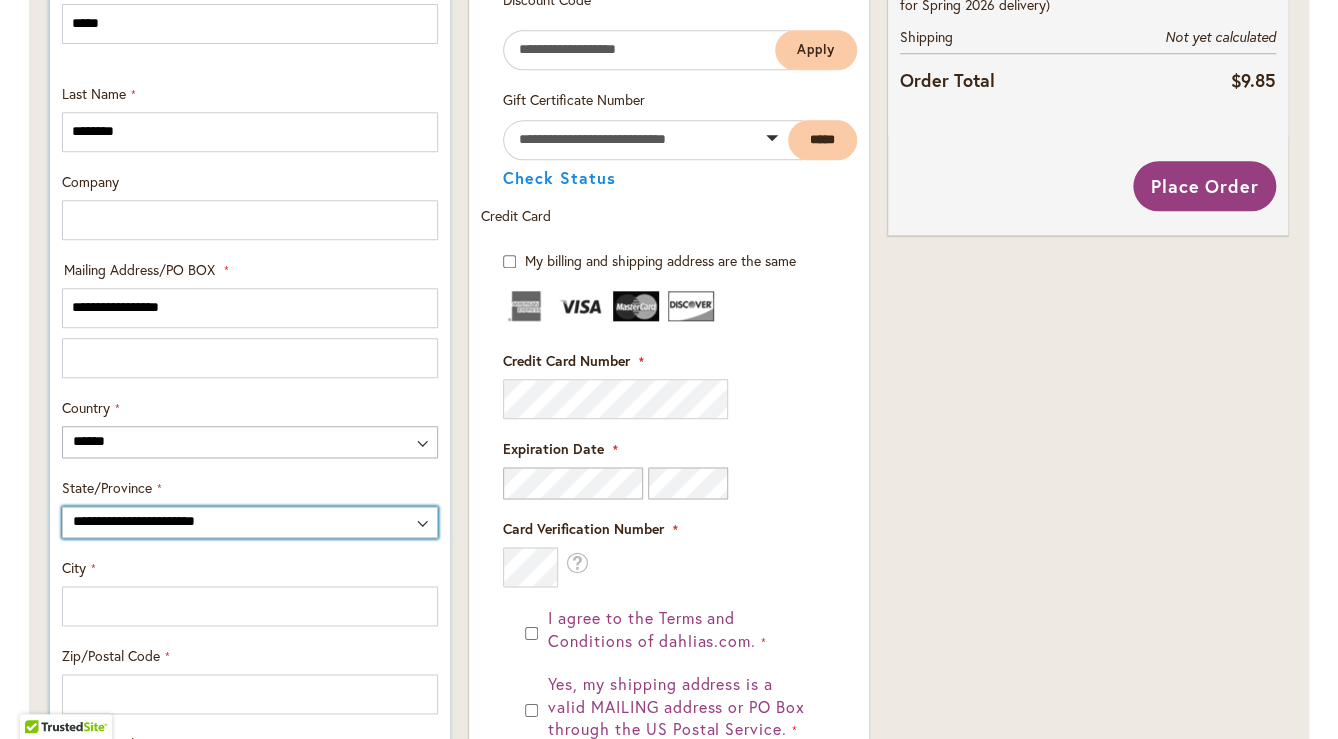 click on "**********" at bounding box center [250, 522] 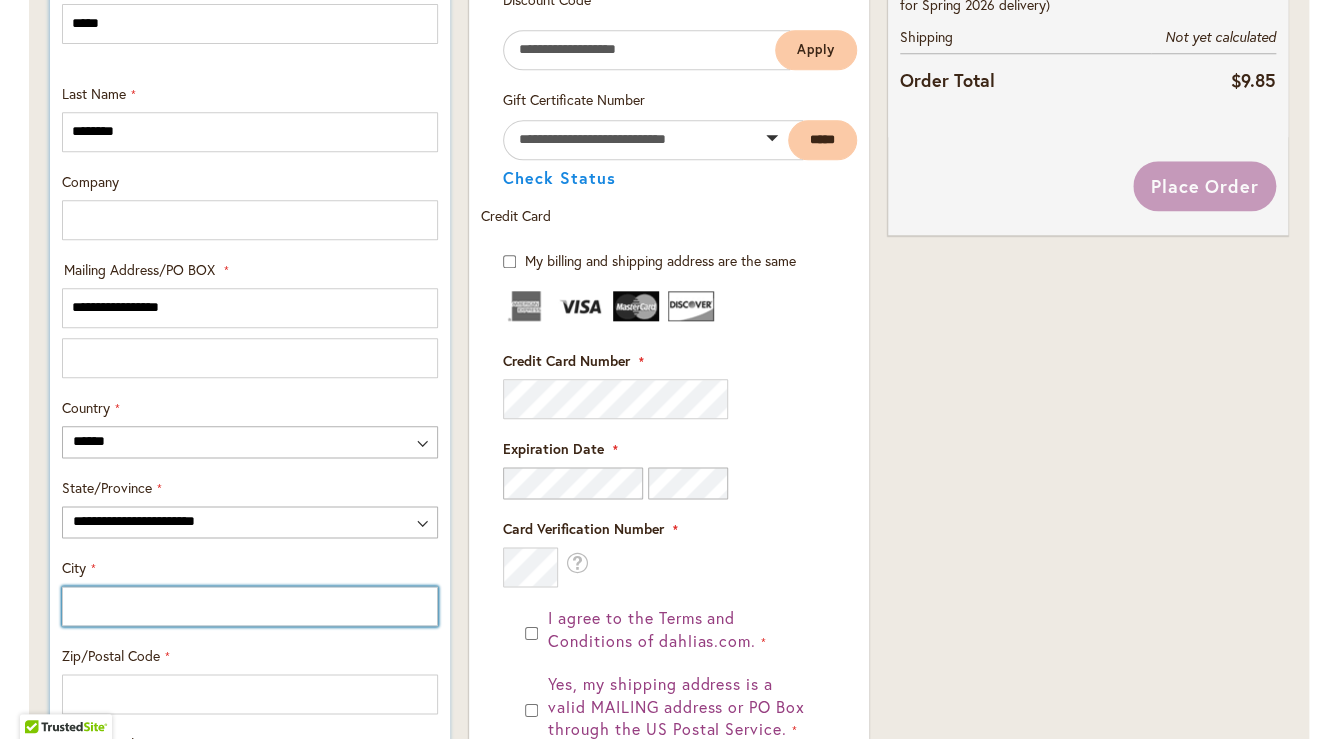 click on "City" at bounding box center [250, 606] 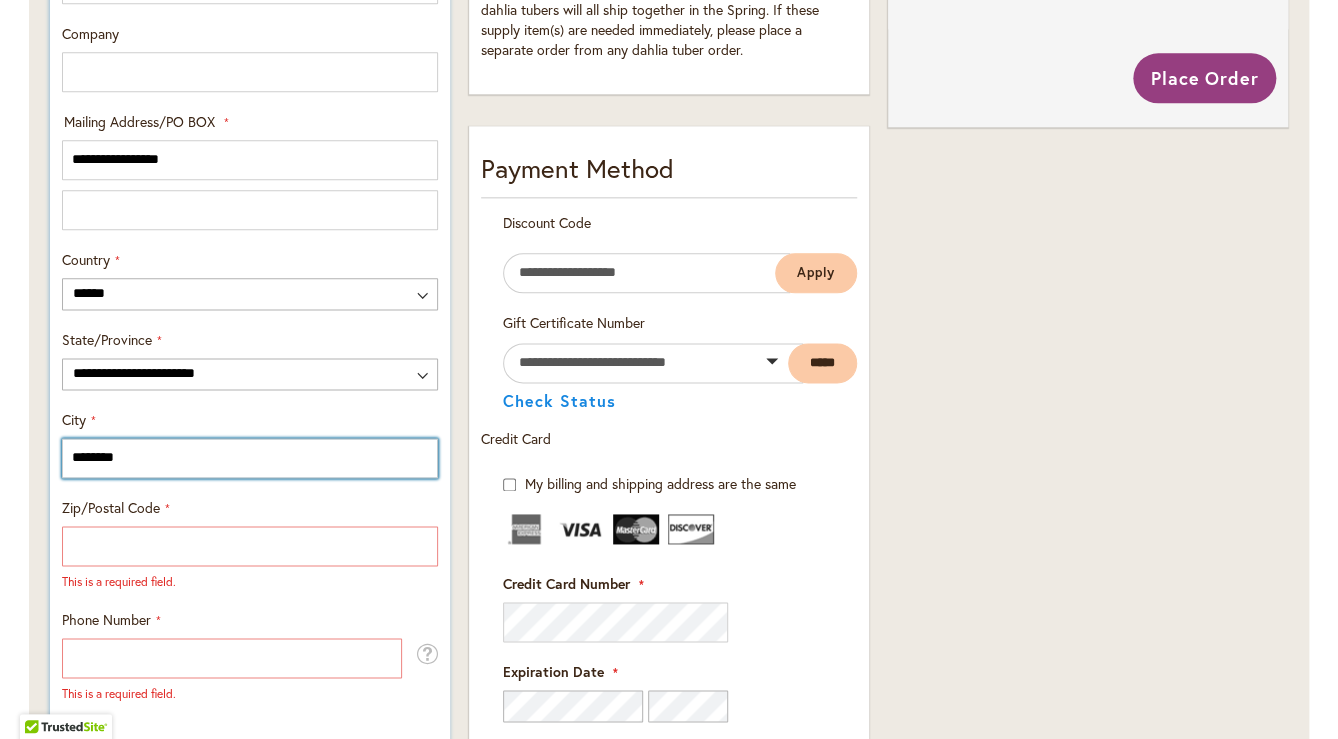 scroll, scrollTop: 960, scrollLeft: 0, axis: vertical 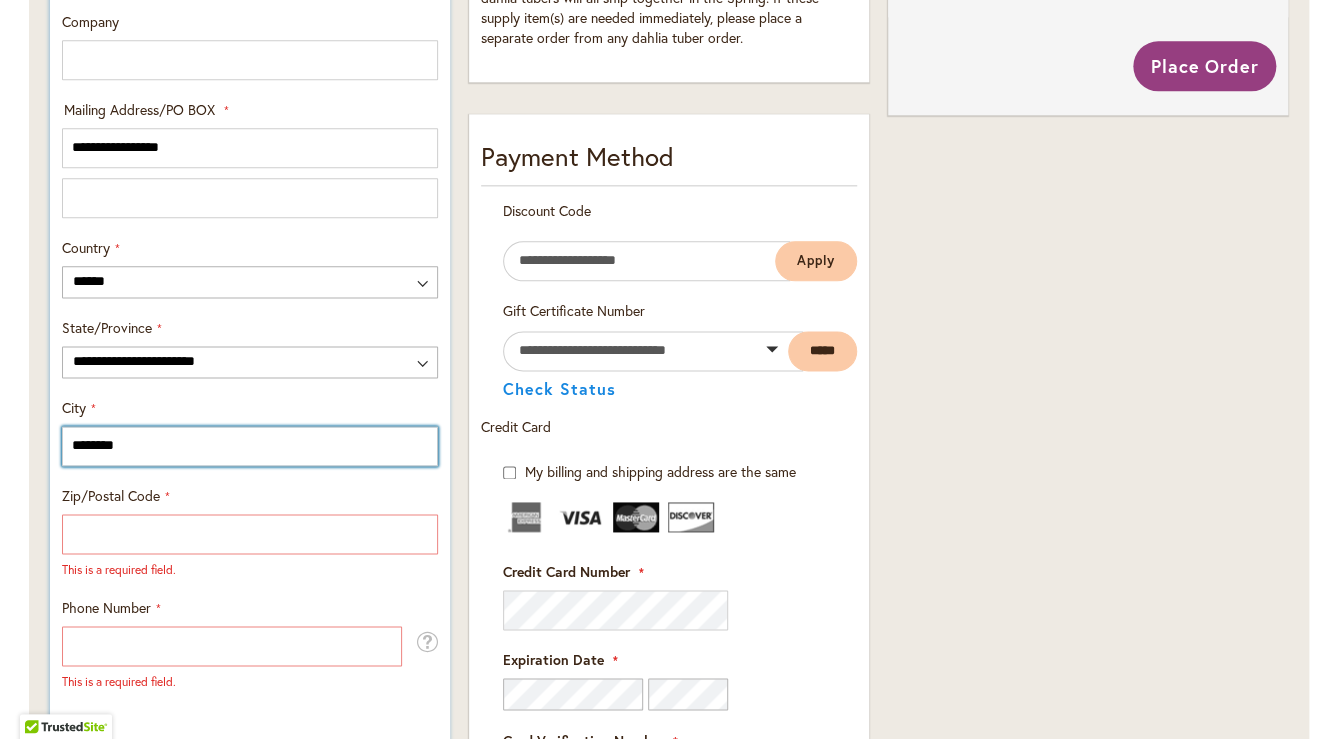 type on "********" 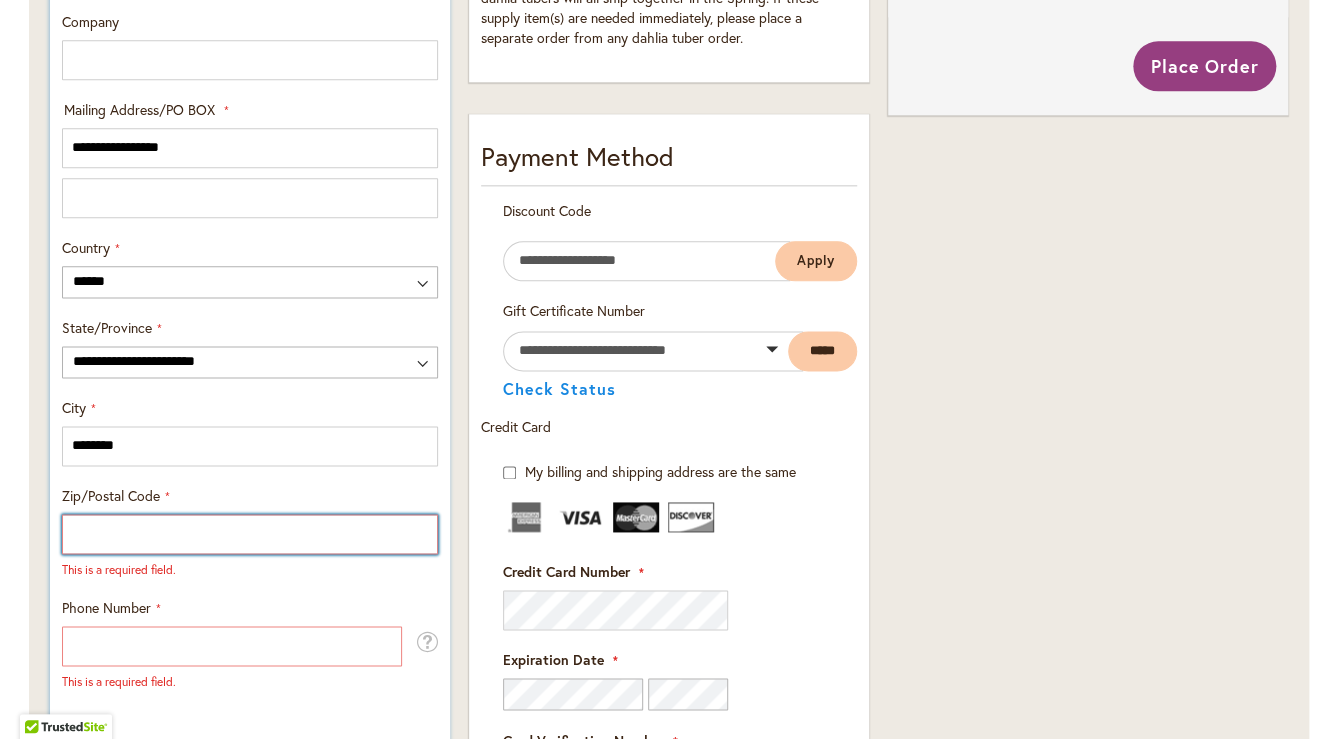 click on "Zip/Postal Code" at bounding box center [250, 534] 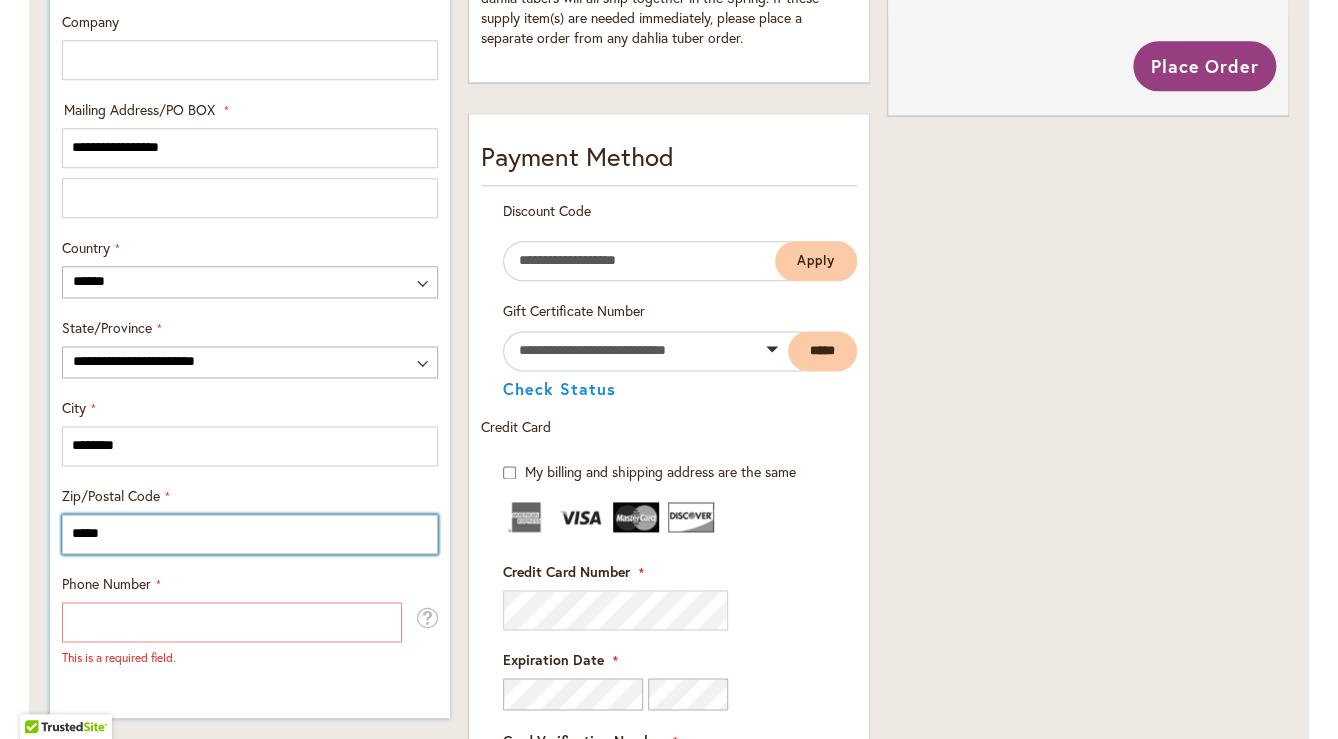 type on "*****" 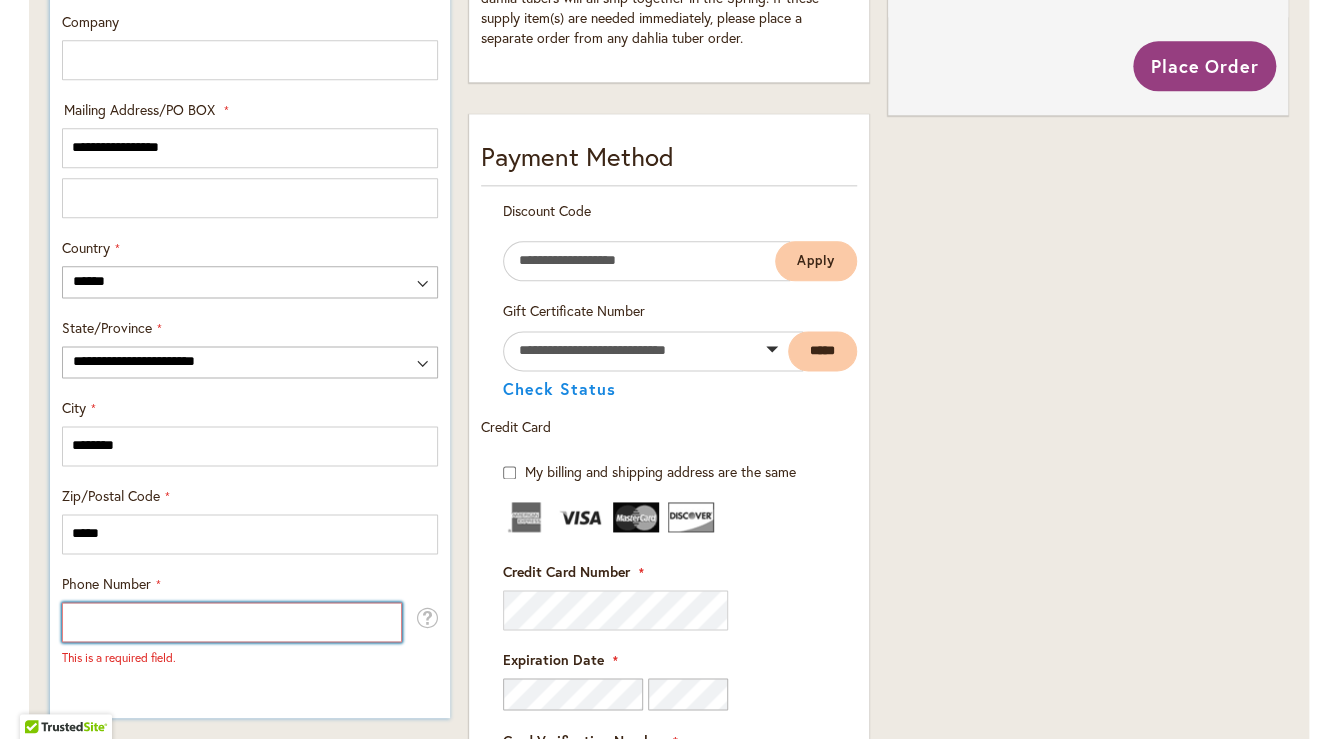 click on "Phone Number" at bounding box center (232, 622) 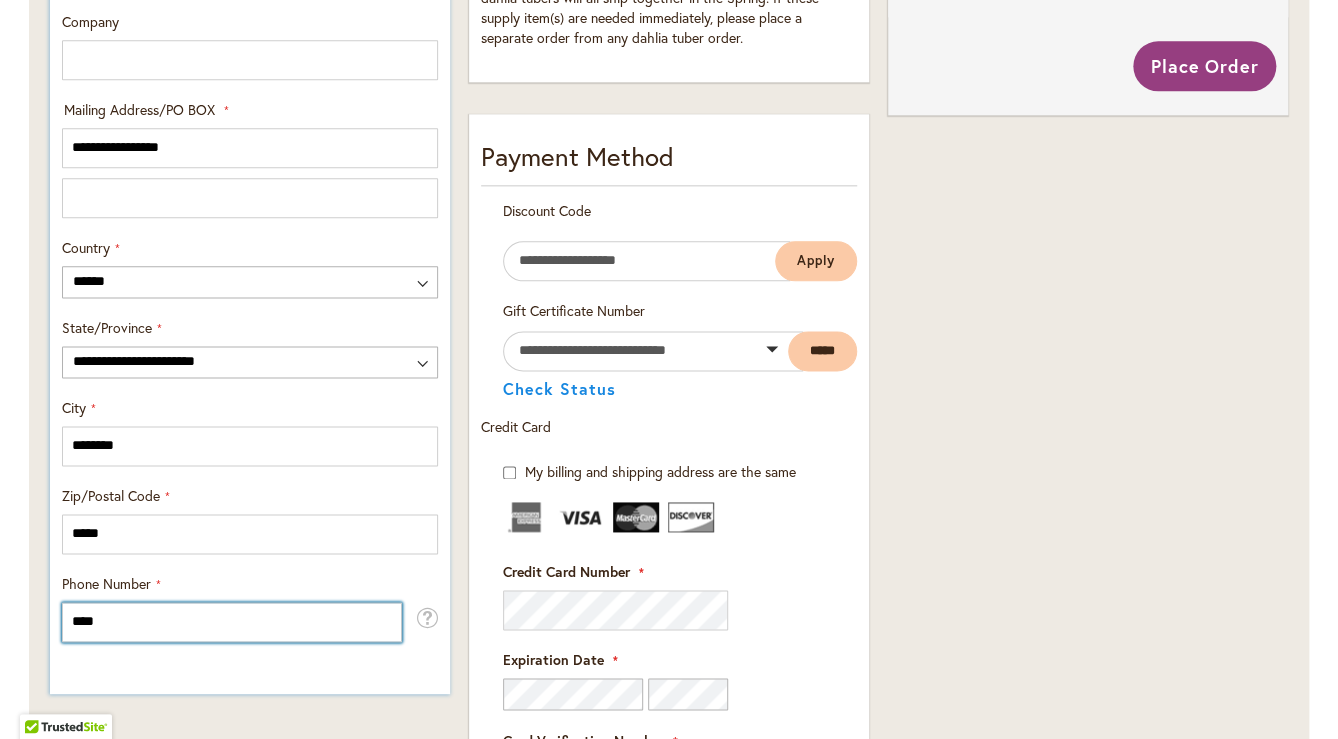 click on "****" at bounding box center [232, 622] 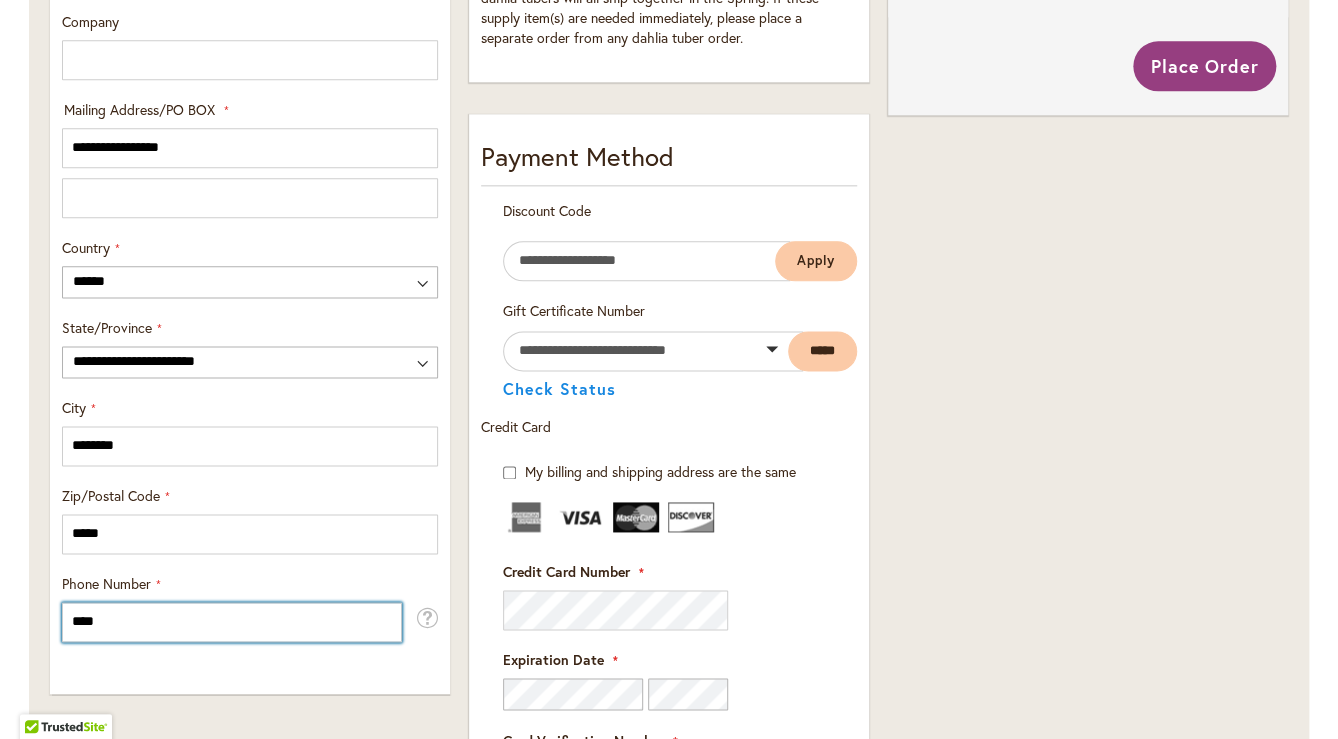 type on "****" 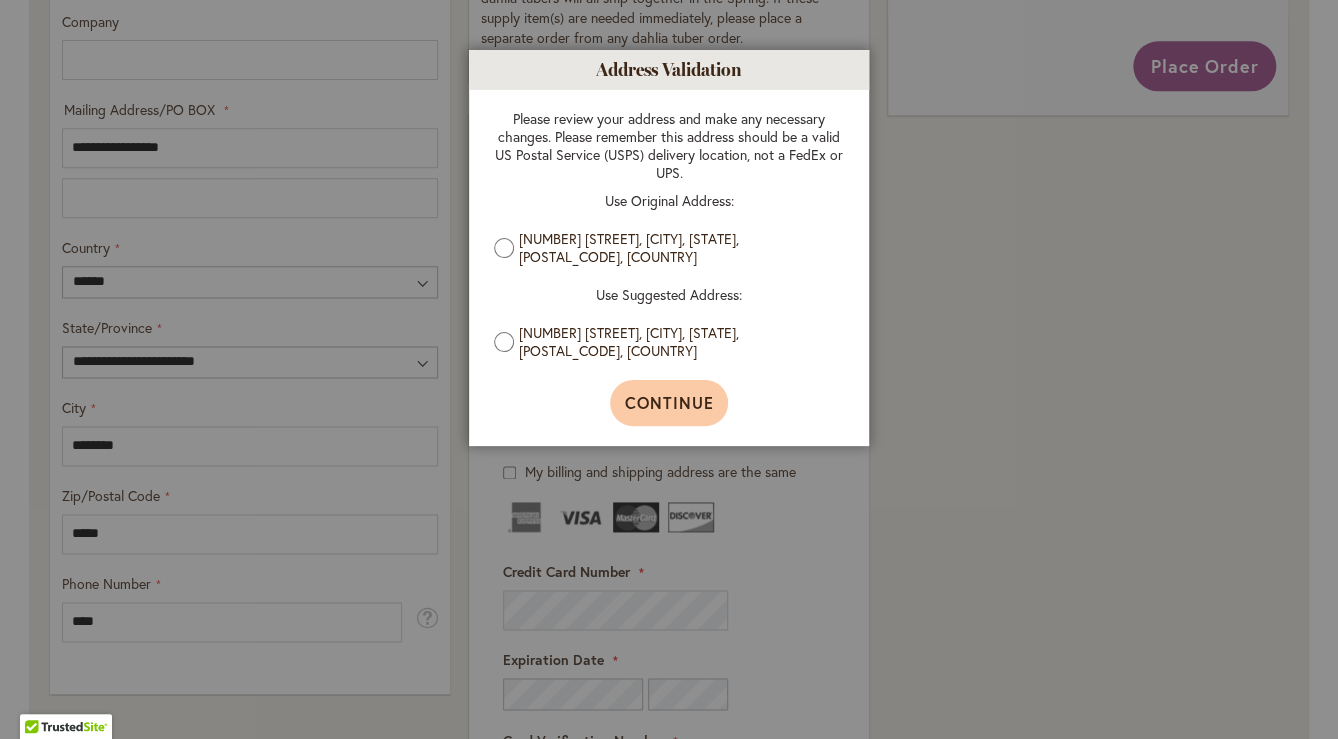 click on "Continue" at bounding box center [669, 402] 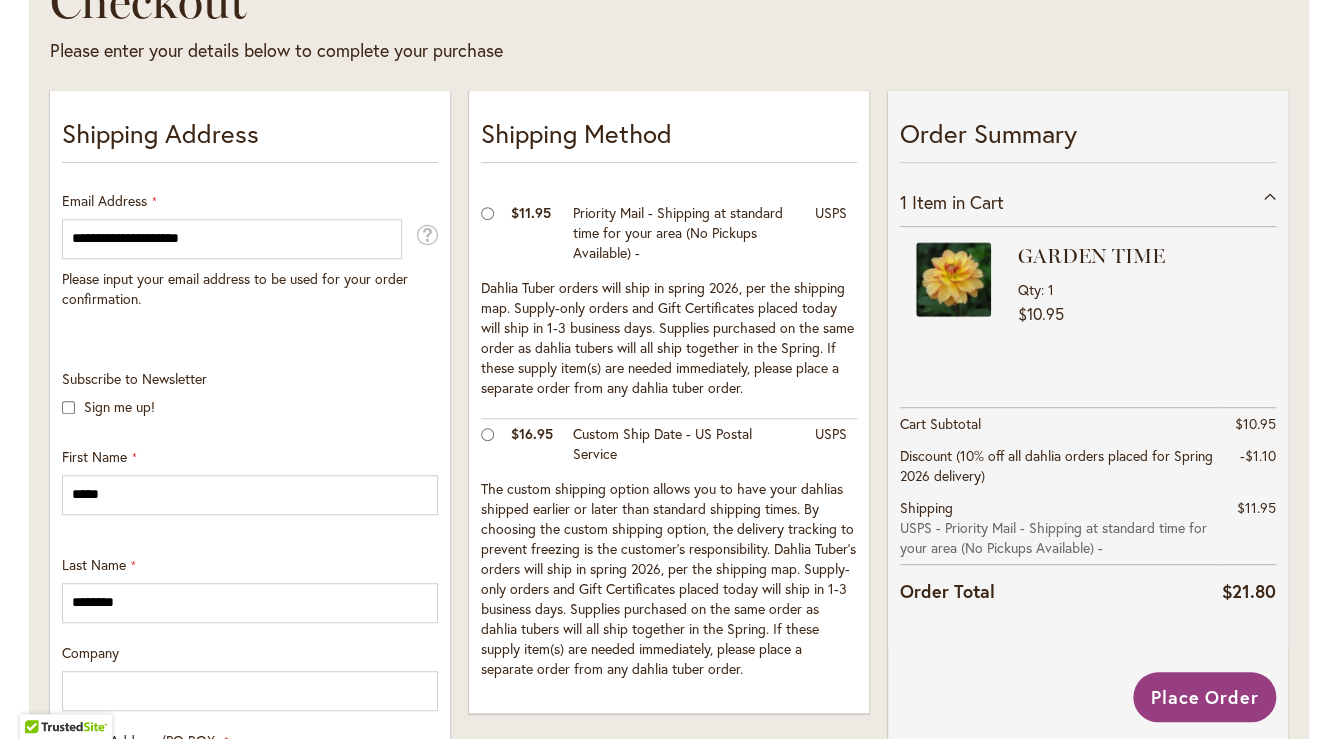 scroll, scrollTop: 400, scrollLeft: 0, axis: vertical 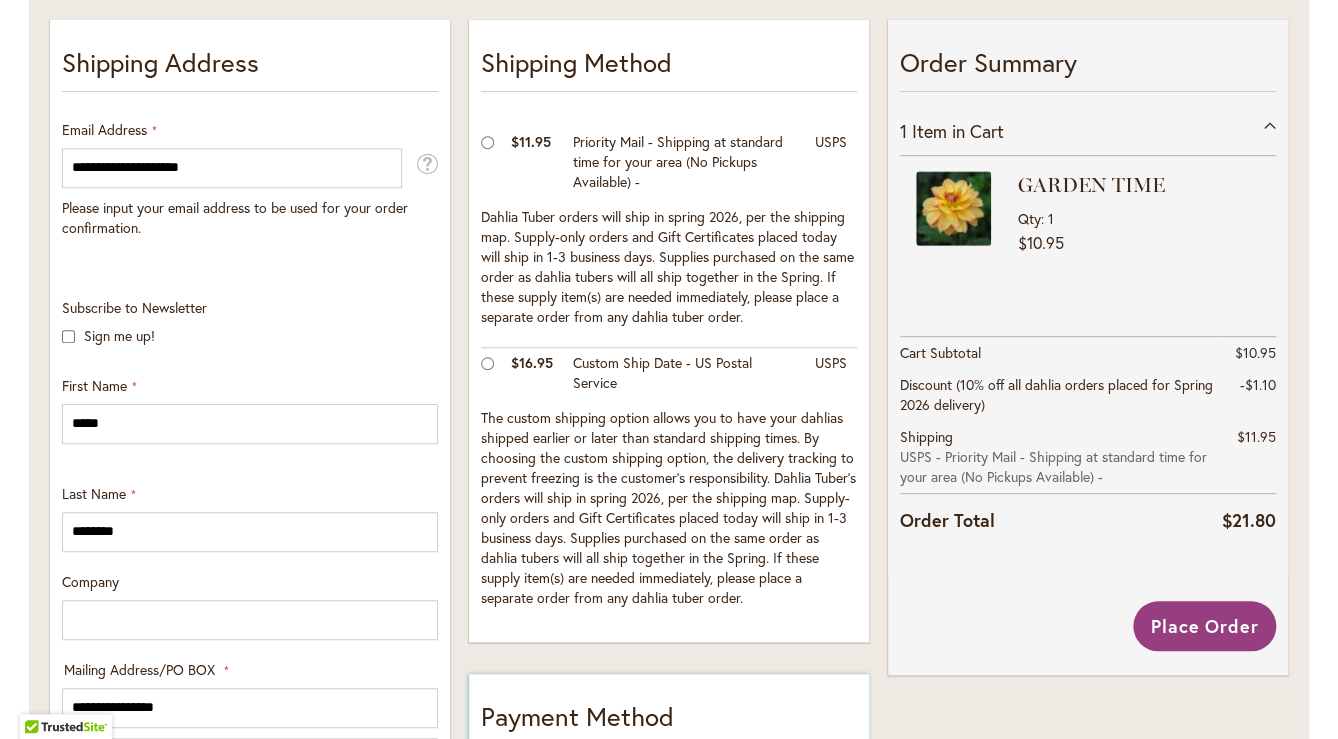 type on "**********" 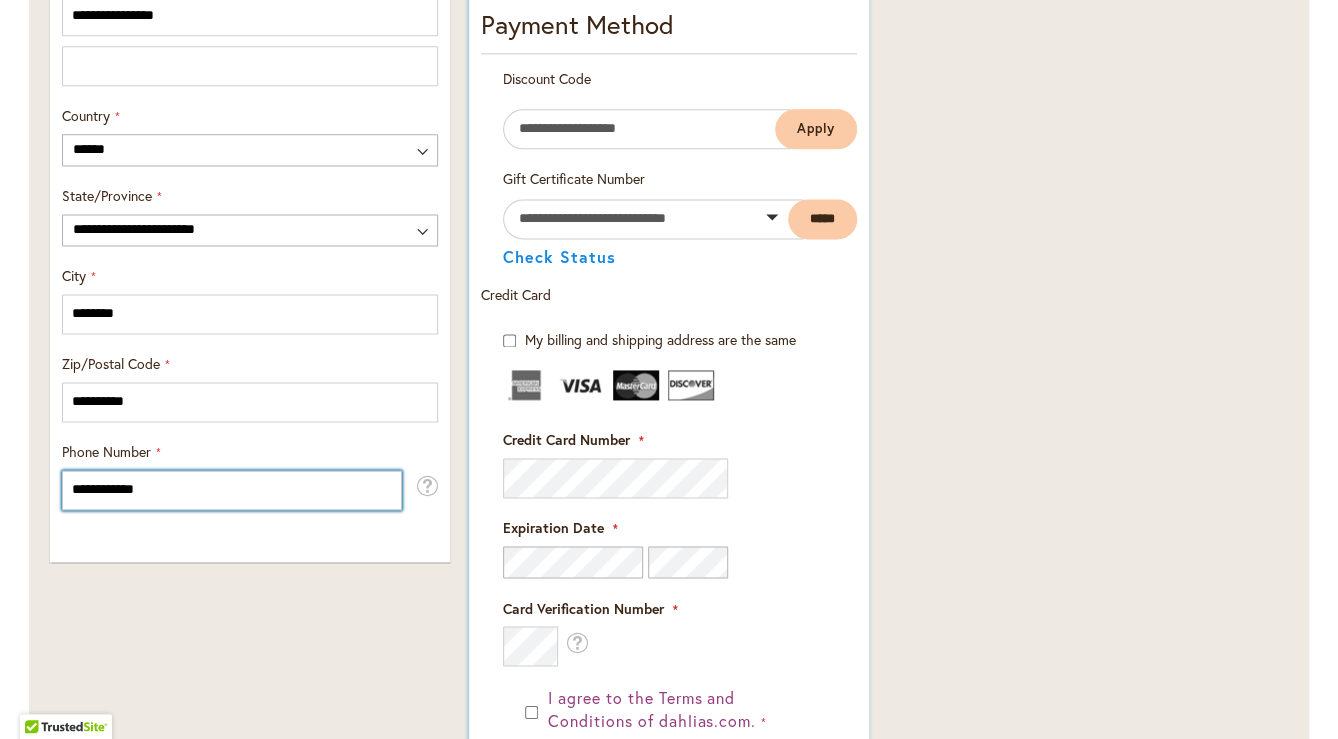 scroll, scrollTop: 1120, scrollLeft: 0, axis: vertical 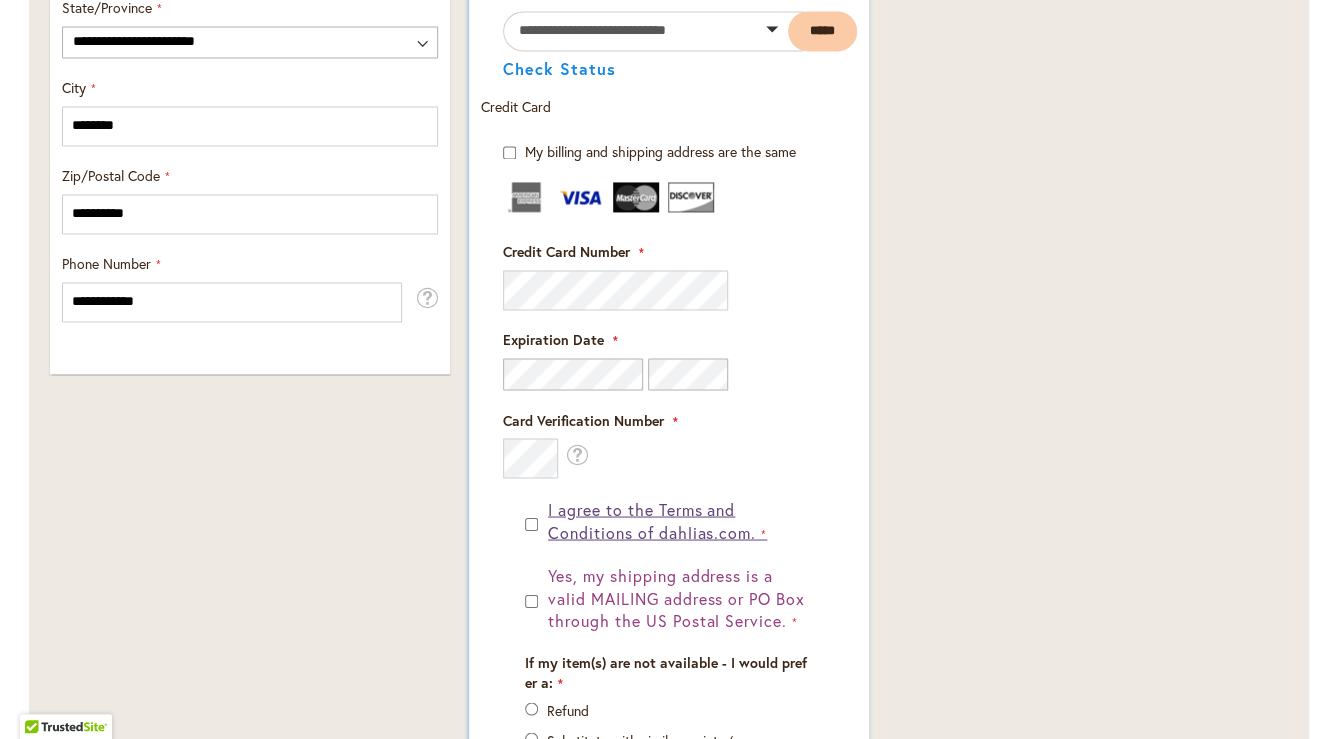 click on "I agree to the Terms and Conditions of dahlias.com." at bounding box center [678, 521] 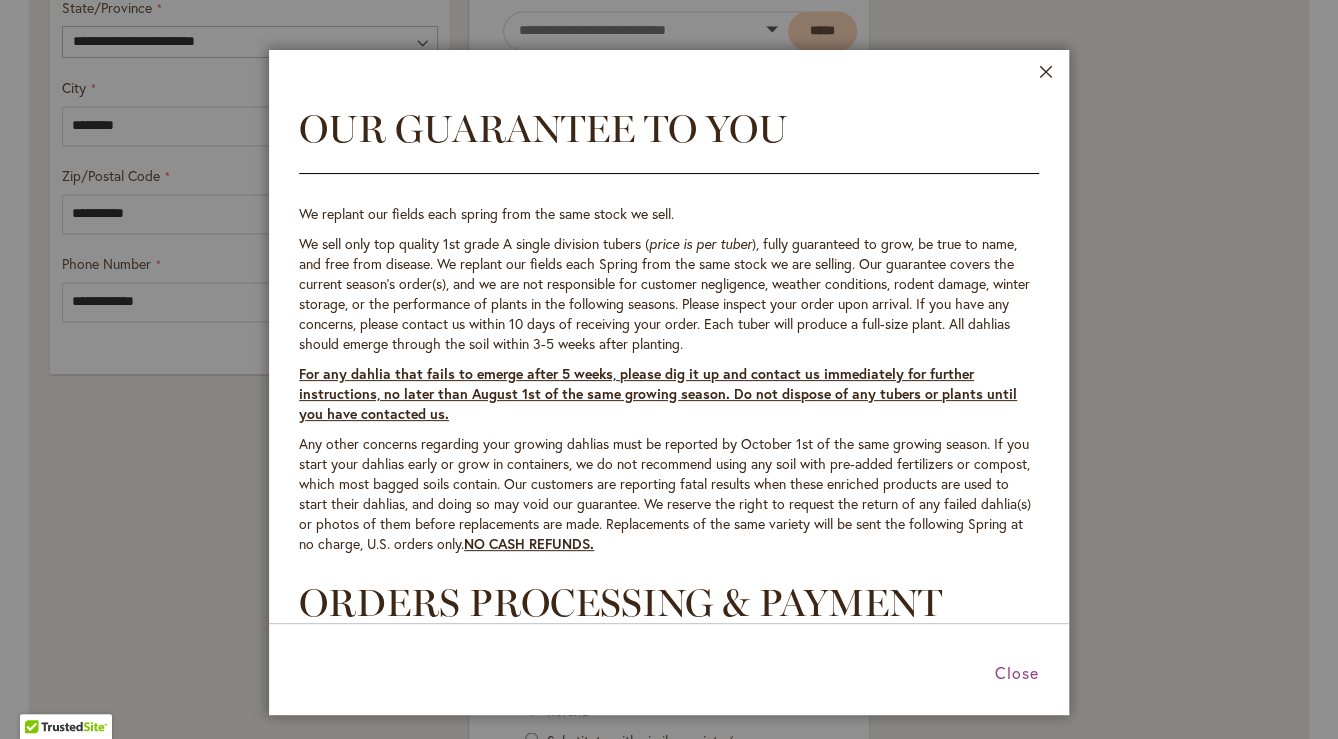scroll, scrollTop: 0, scrollLeft: 0, axis: both 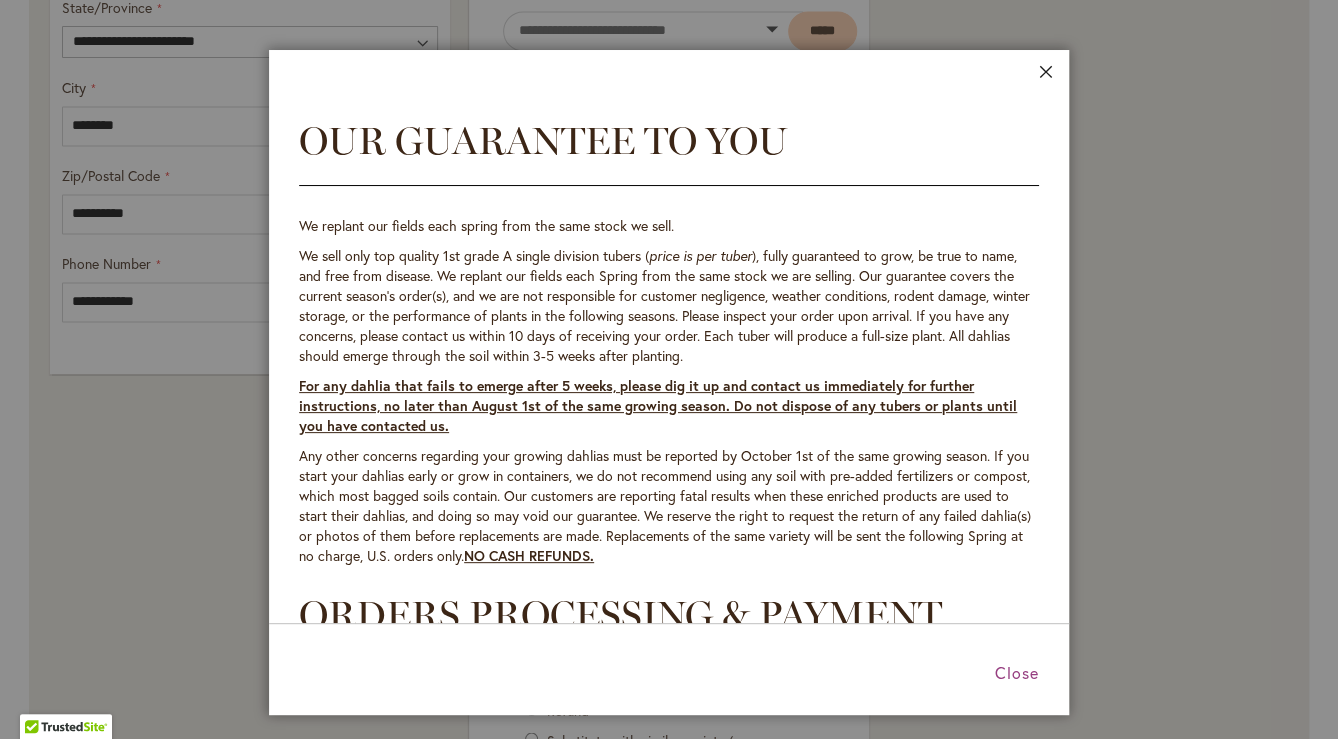 click on "Close" at bounding box center (1046, 76) 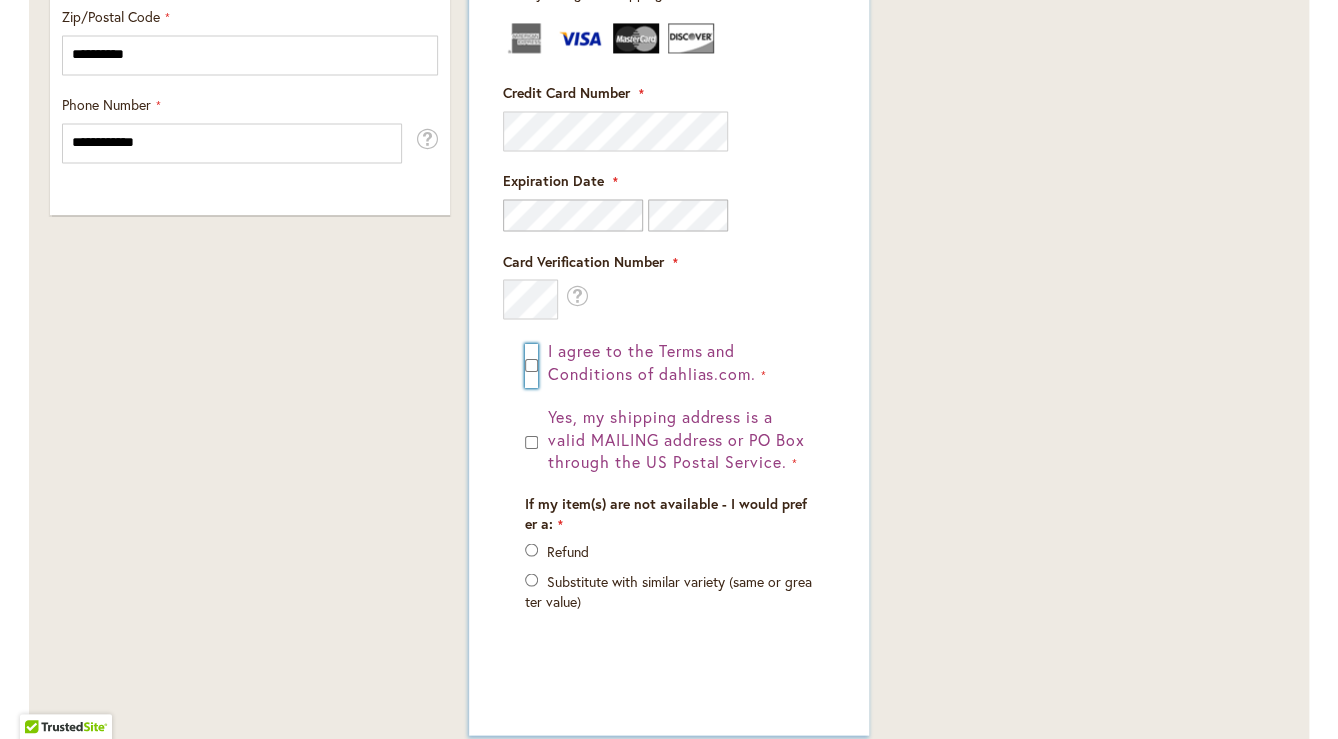 scroll, scrollTop: 1440, scrollLeft: 0, axis: vertical 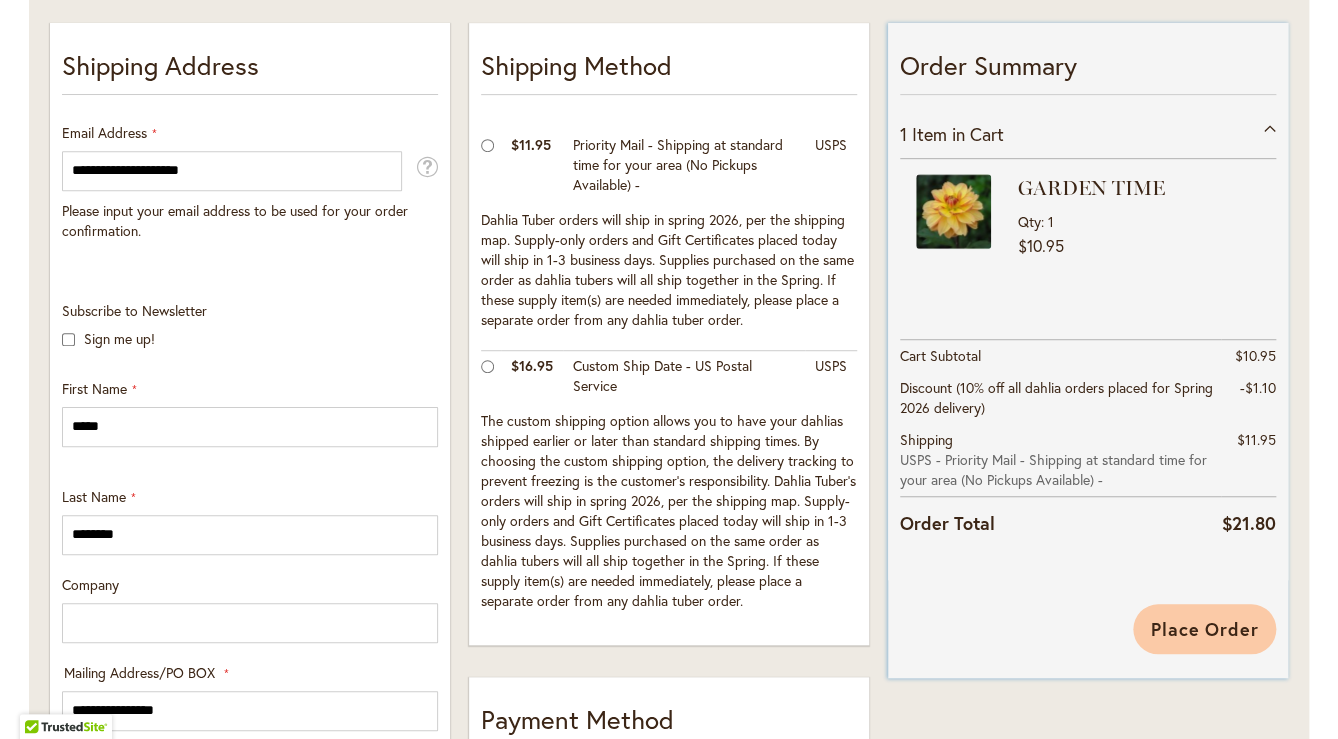 click on "Place Order" at bounding box center [1204, 629] 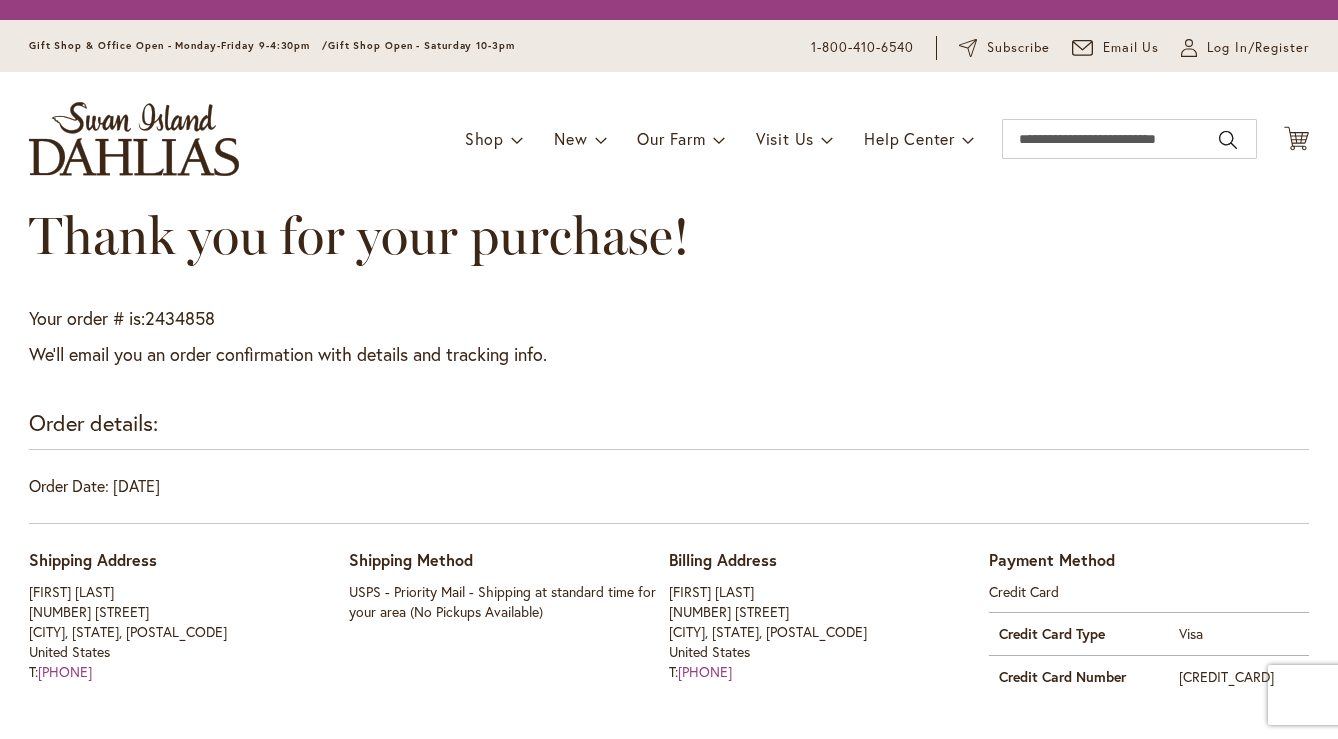 scroll, scrollTop: 0, scrollLeft: 0, axis: both 